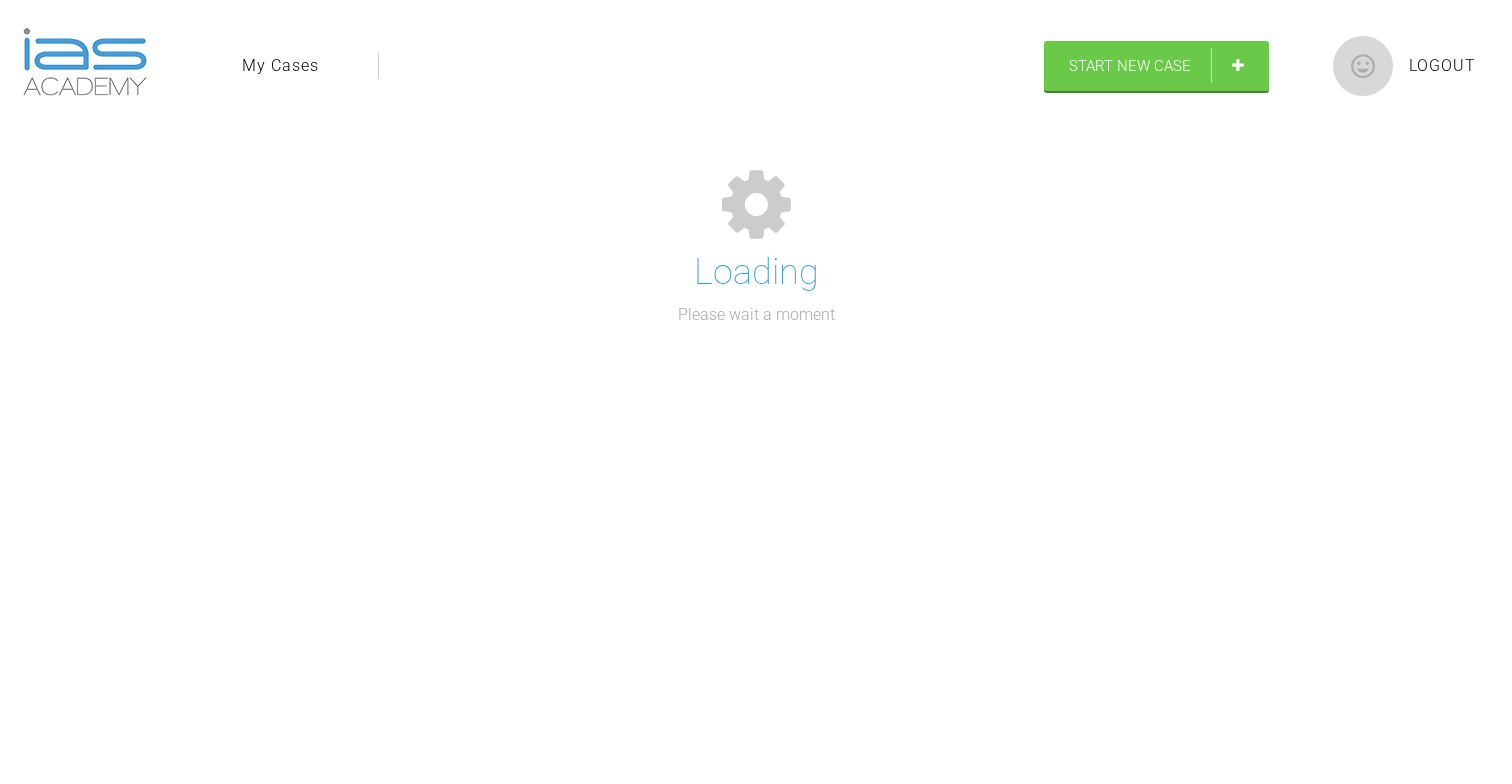 scroll, scrollTop: 207, scrollLeft: 0, axis: vertical 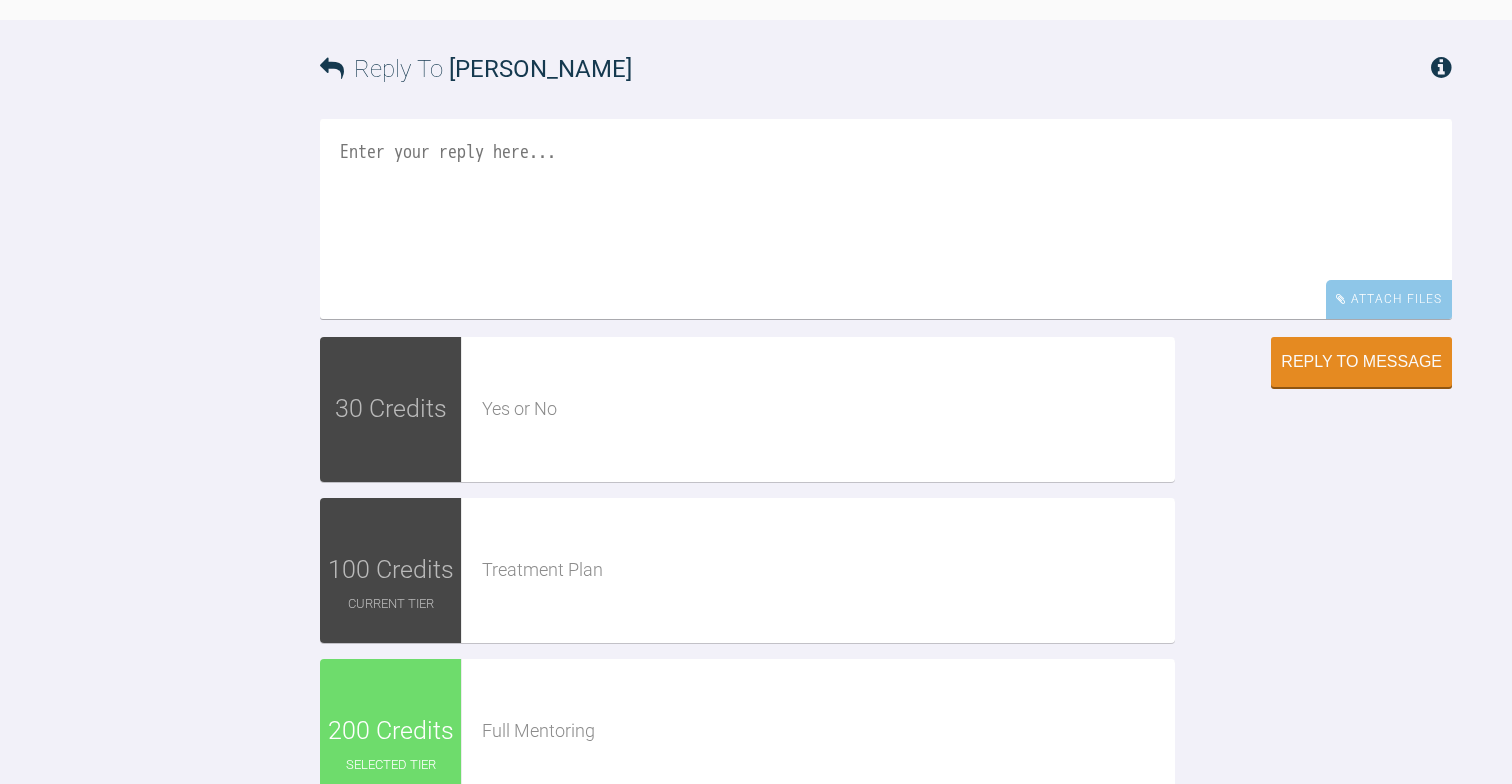 click at bounding box center (886, 219) 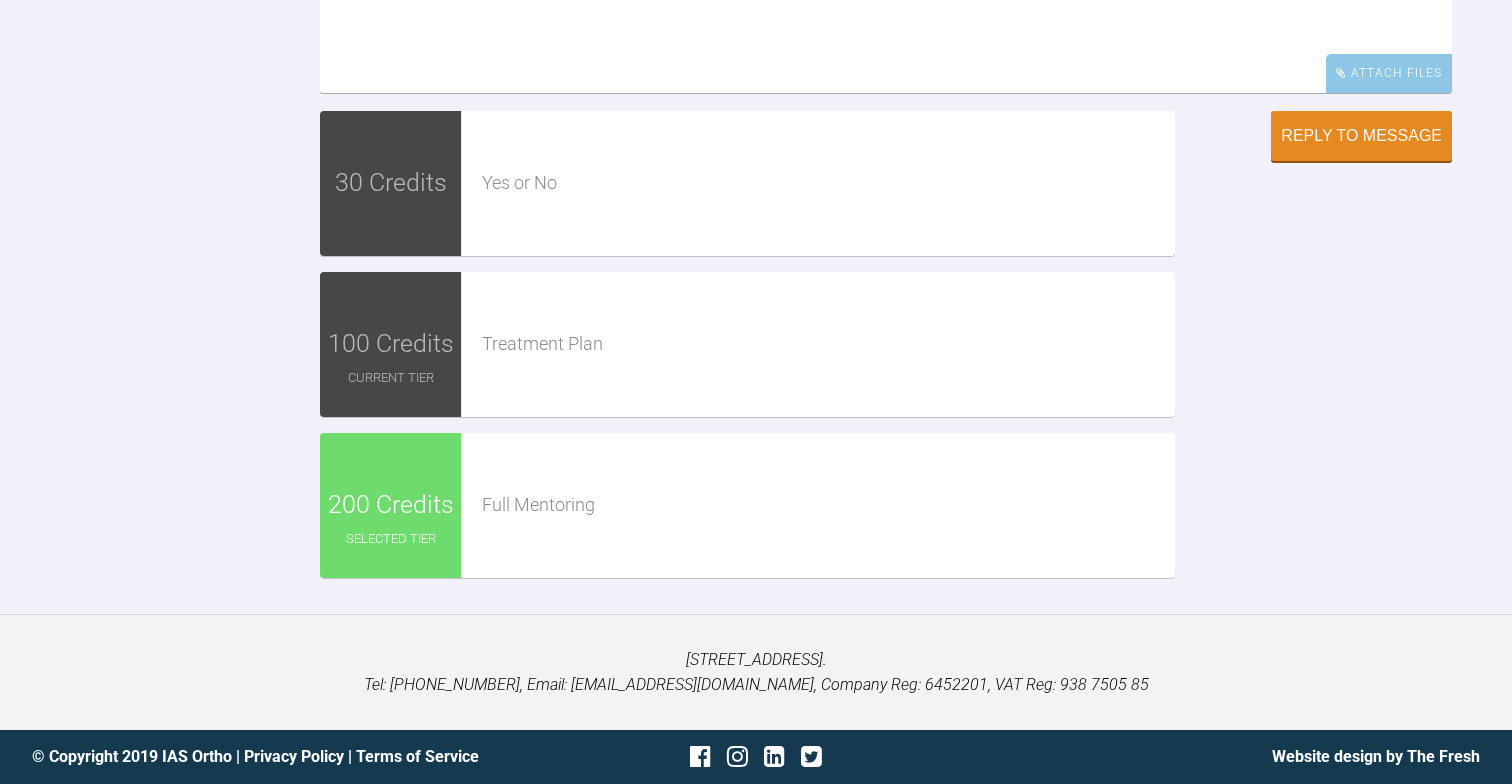scroll, scrollTop: 4681, scrollLeft: 0, axis: vertical 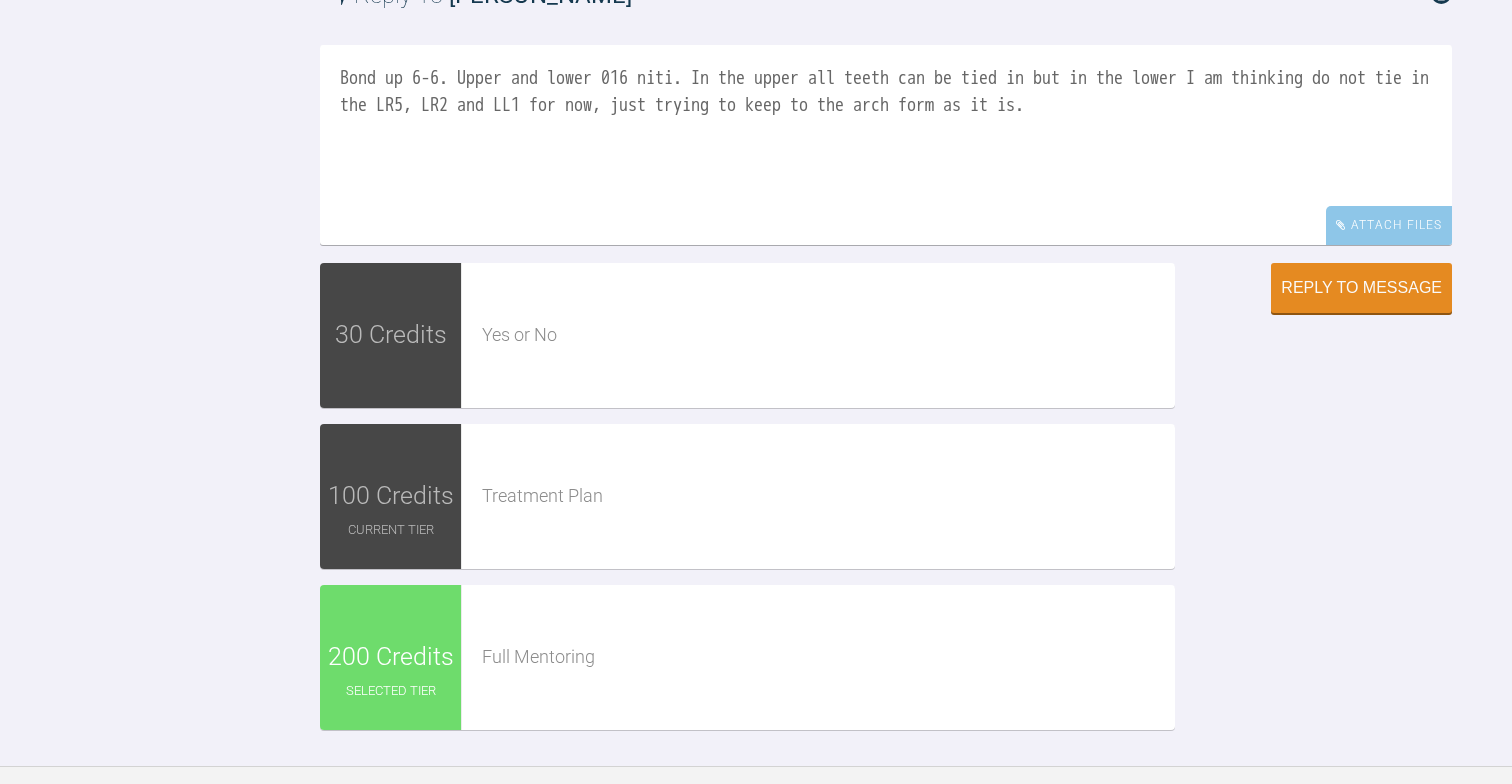 click on "Bond up 6-6. Upper and lower 016 niti. In the upper all teeth can be tied in but in the lower I am thinking do not tie in the LR5, LR2 and LL1 for now, just trying to keep to the arch form as it is." at bounding box center (886, 145) 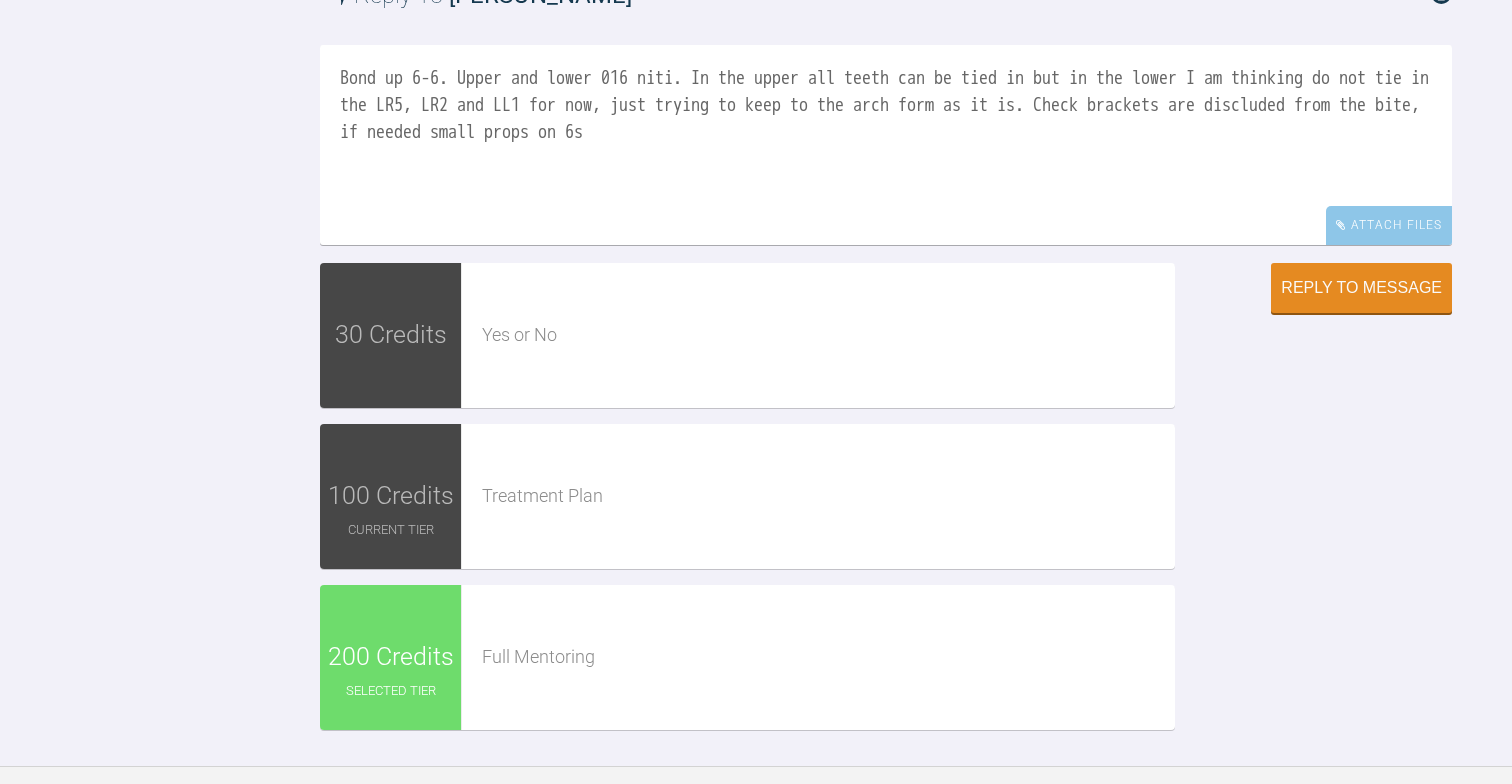 drag, startPoint x: 981, startPoint y: 509, endPoint x: 920, endPoint y: 506, distance: 61.073727 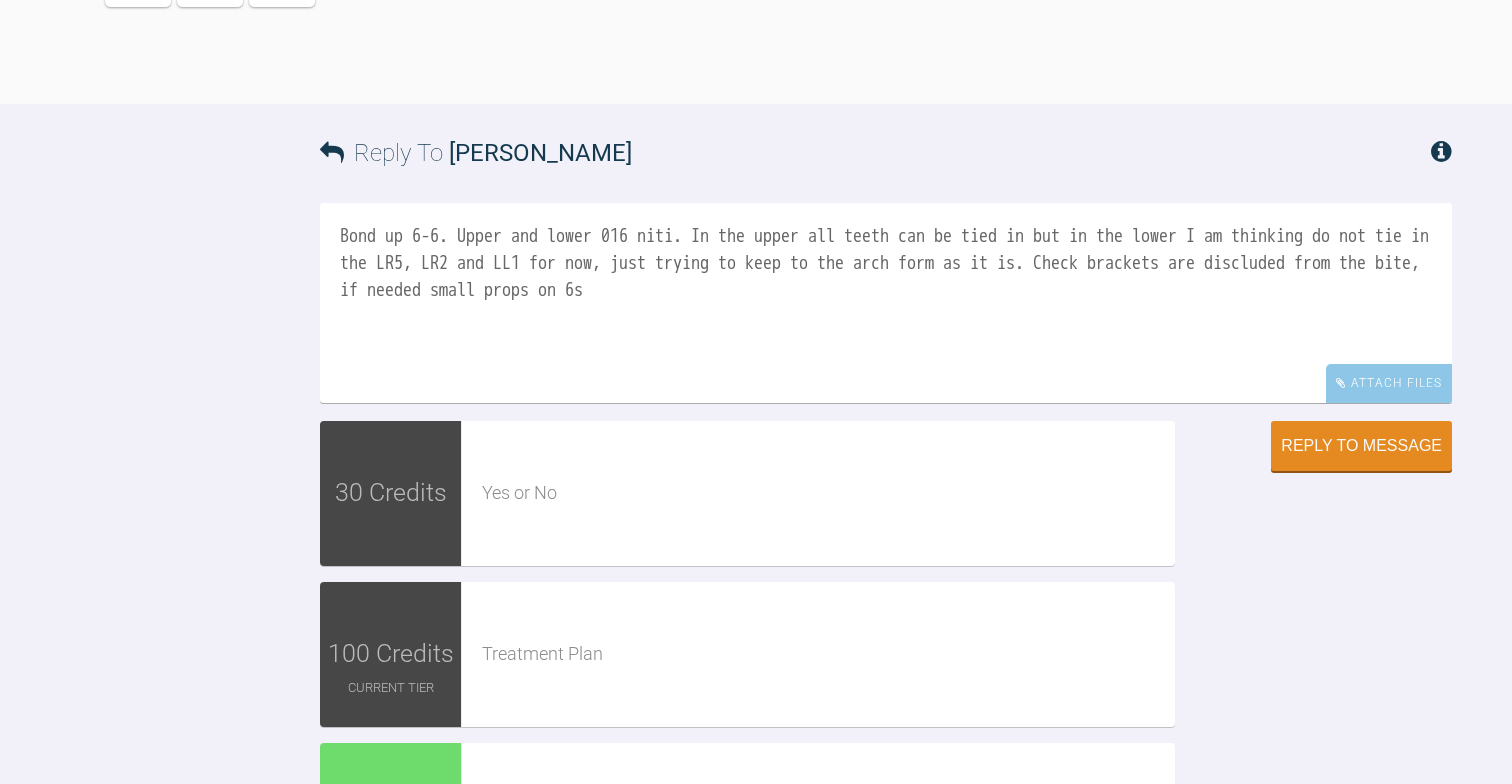 scroll, scrollTop: 4277, scrollLeft: 0, axis: vertical 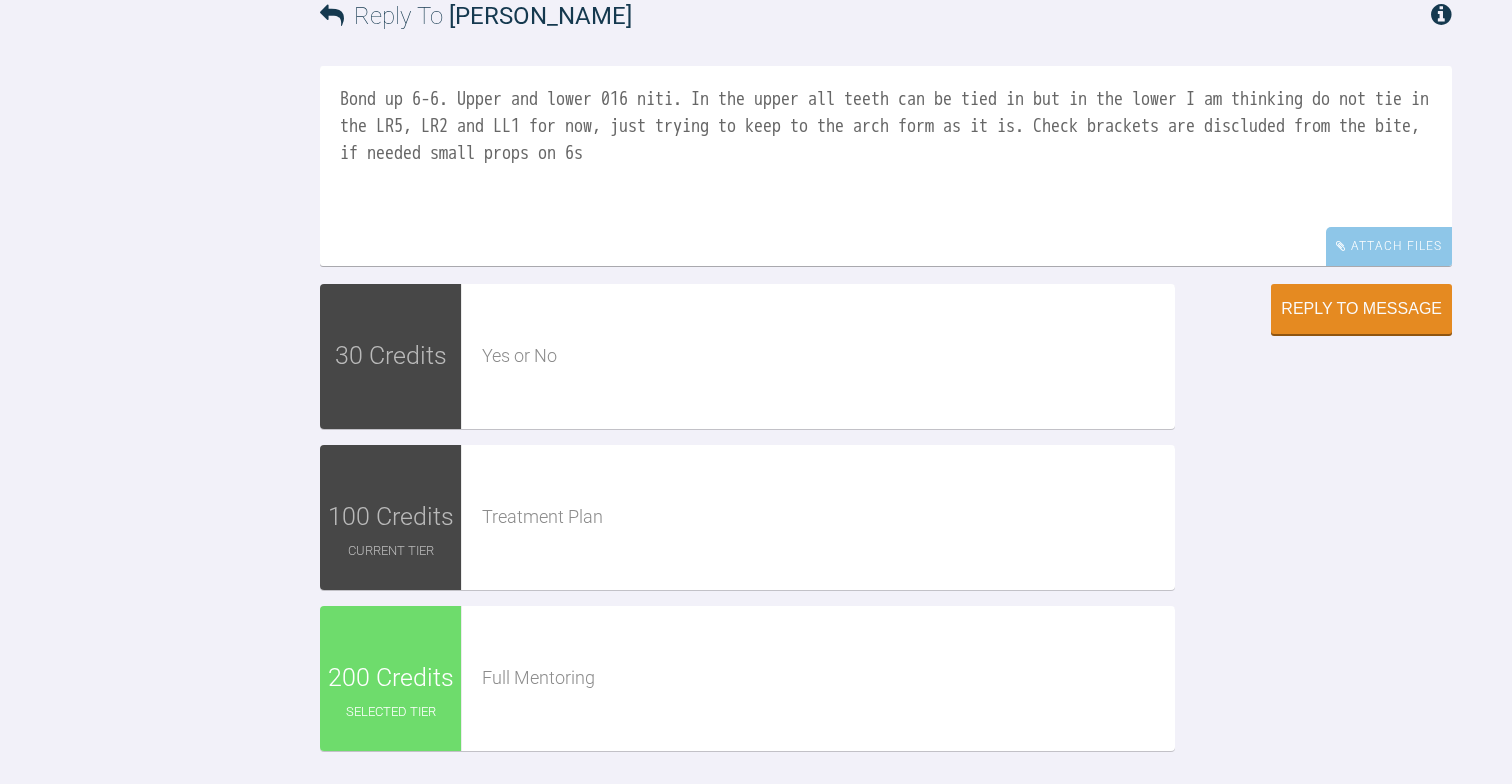 drag, startPoint x: 1186, startPoint y: 537, endPoint x: 821, endPoint y: 532, distance: 365.03424 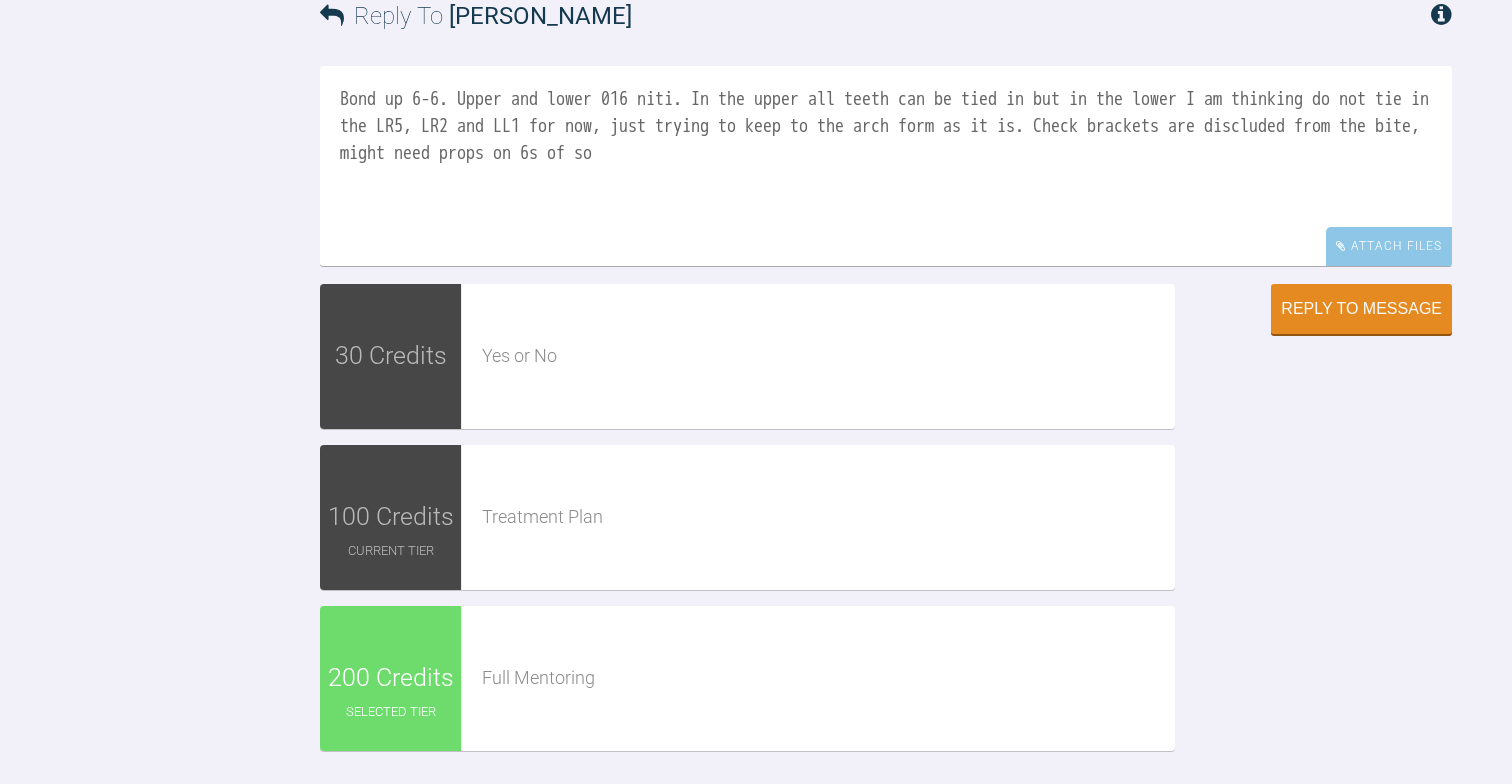 click on "Bond up 6-6. Upper and lower 016 niti. In the upper all teeth can be tied in but in the lower I am thinking do not tie in the LR5, LR2 and LL1 for now, just trying to keep to the arch form as it is. Check brackets are discluded from the bite, might need props on 6s of so" at bounding box center (886, 166) 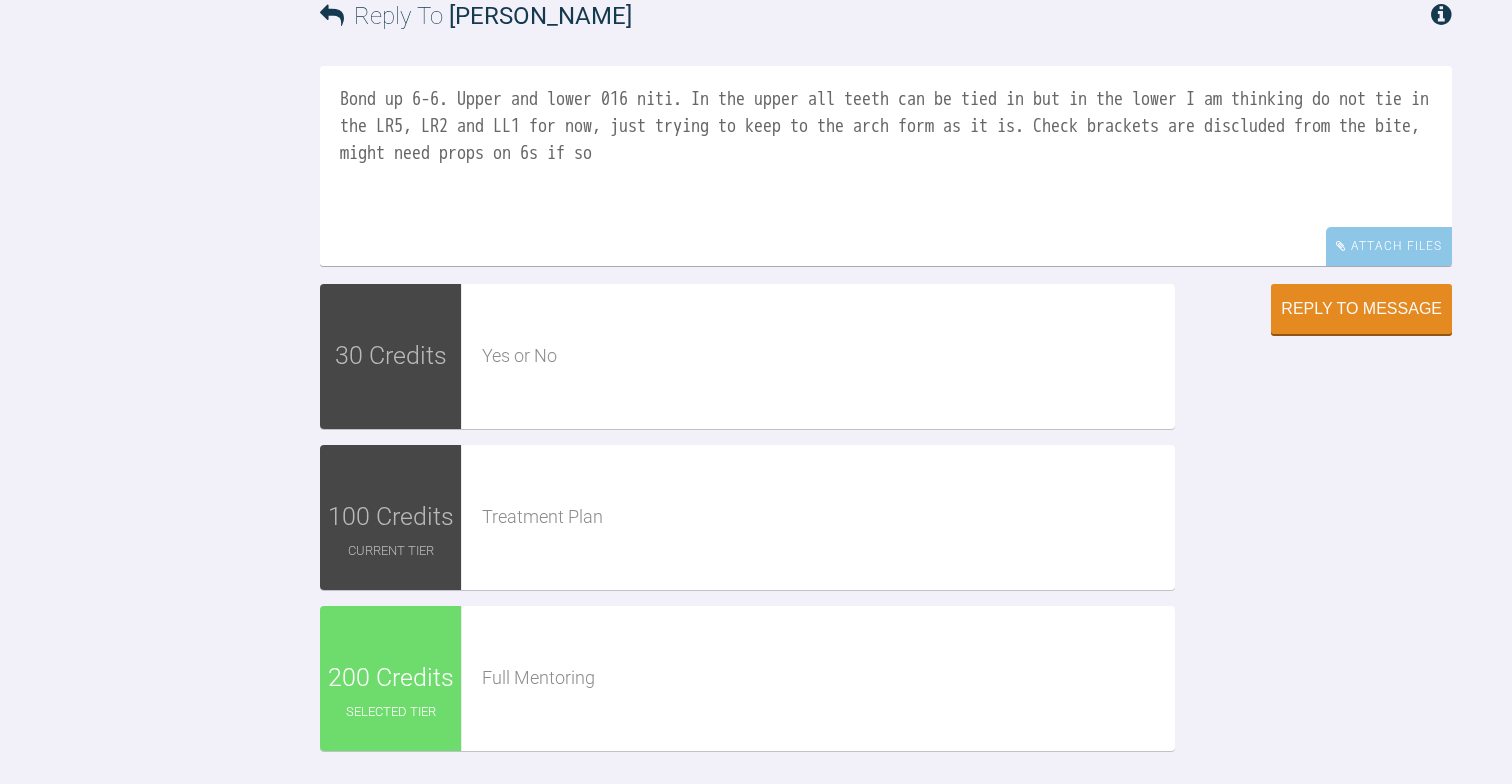 click on "Bond up 6-6. Upper and lower 016 niti. In the upper all teeth can be tied in but in the lower I am thinking do not tie in the LR5, LR2 and LL1 for now, just trying to keep to the arch form as it is. Check brackets are discluded from the bite, might need props on 6s if so" at bounding box center [886, 166] 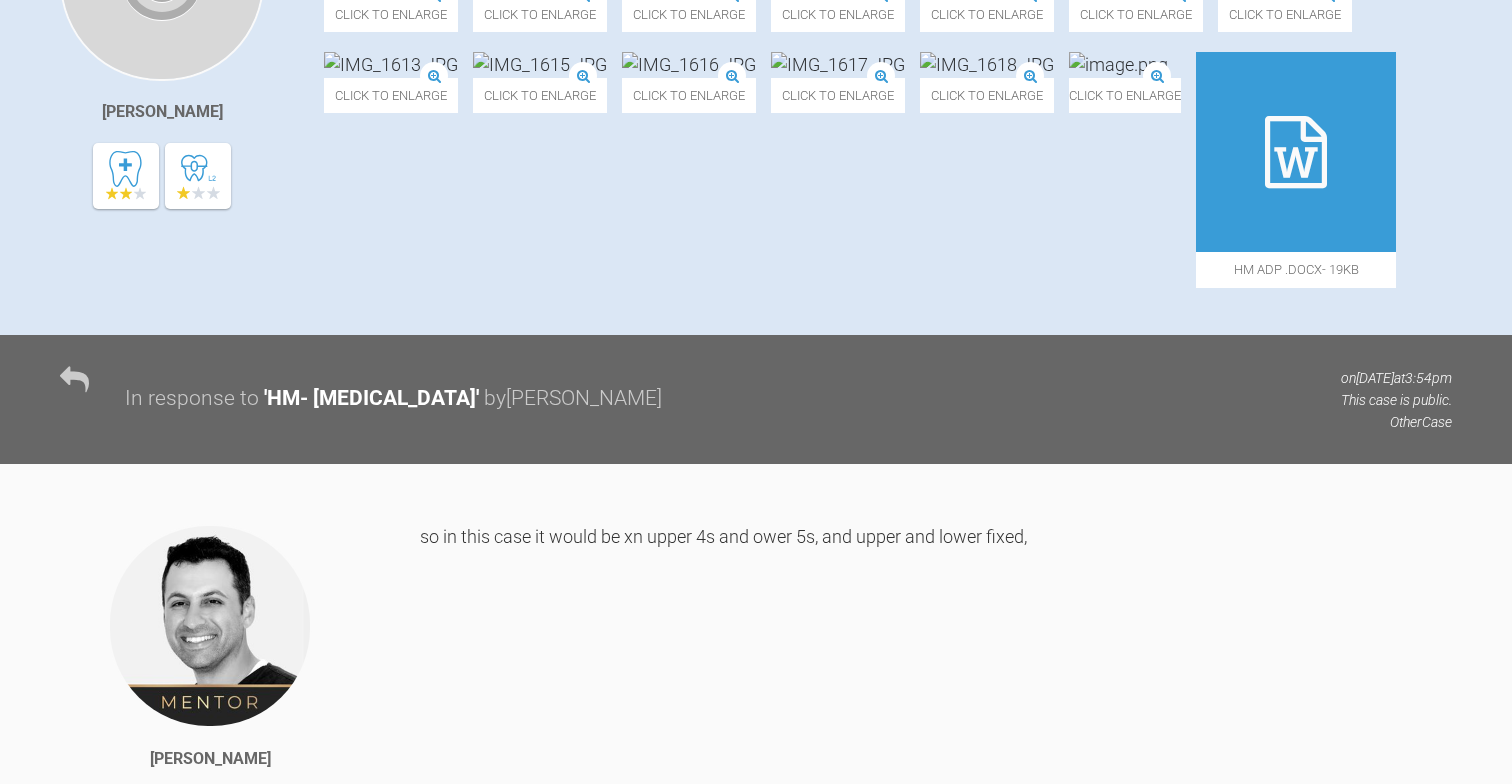 scroll, scrollTop: 460, scrollLeft: 0, axis: vertical 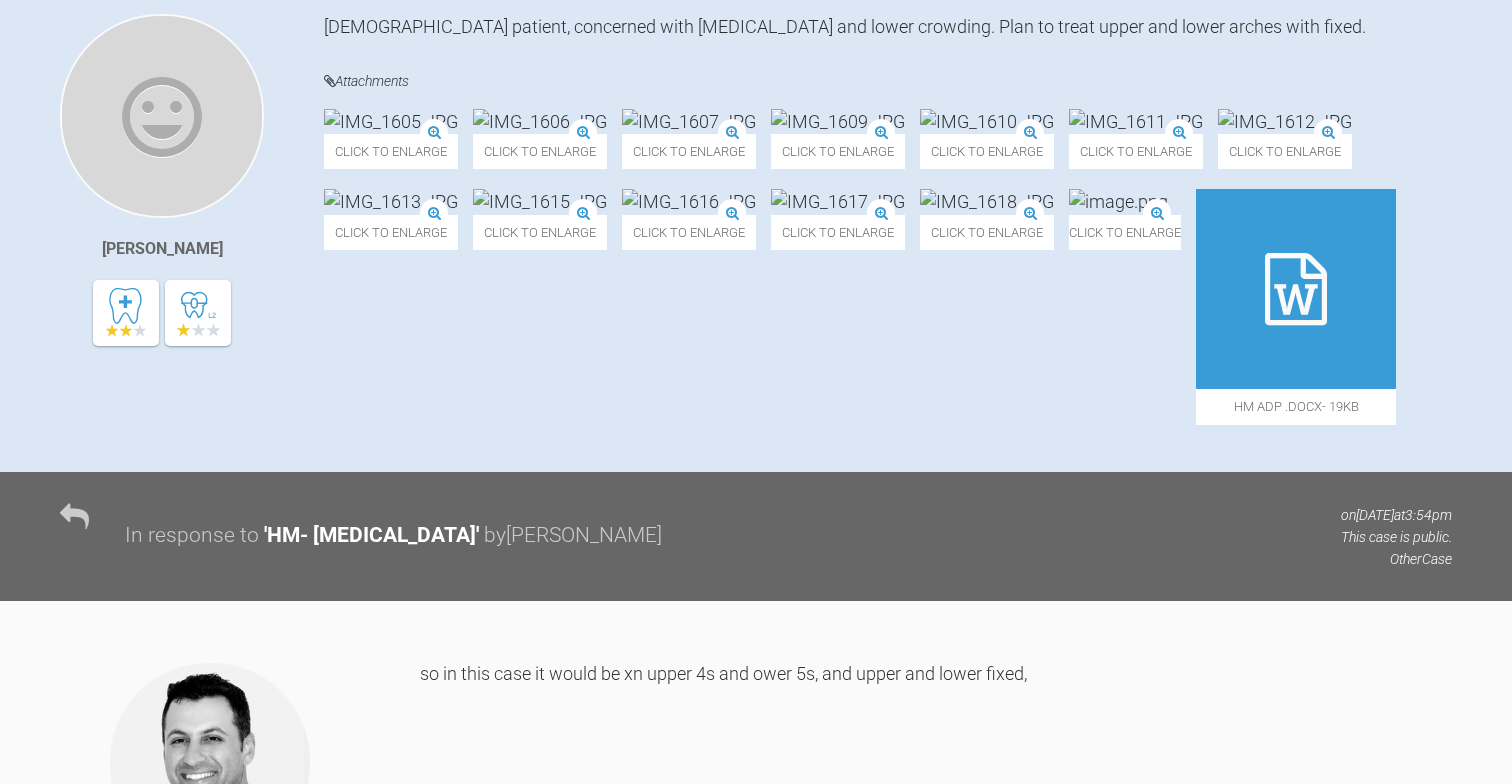 click at bounding box center [689, 121] 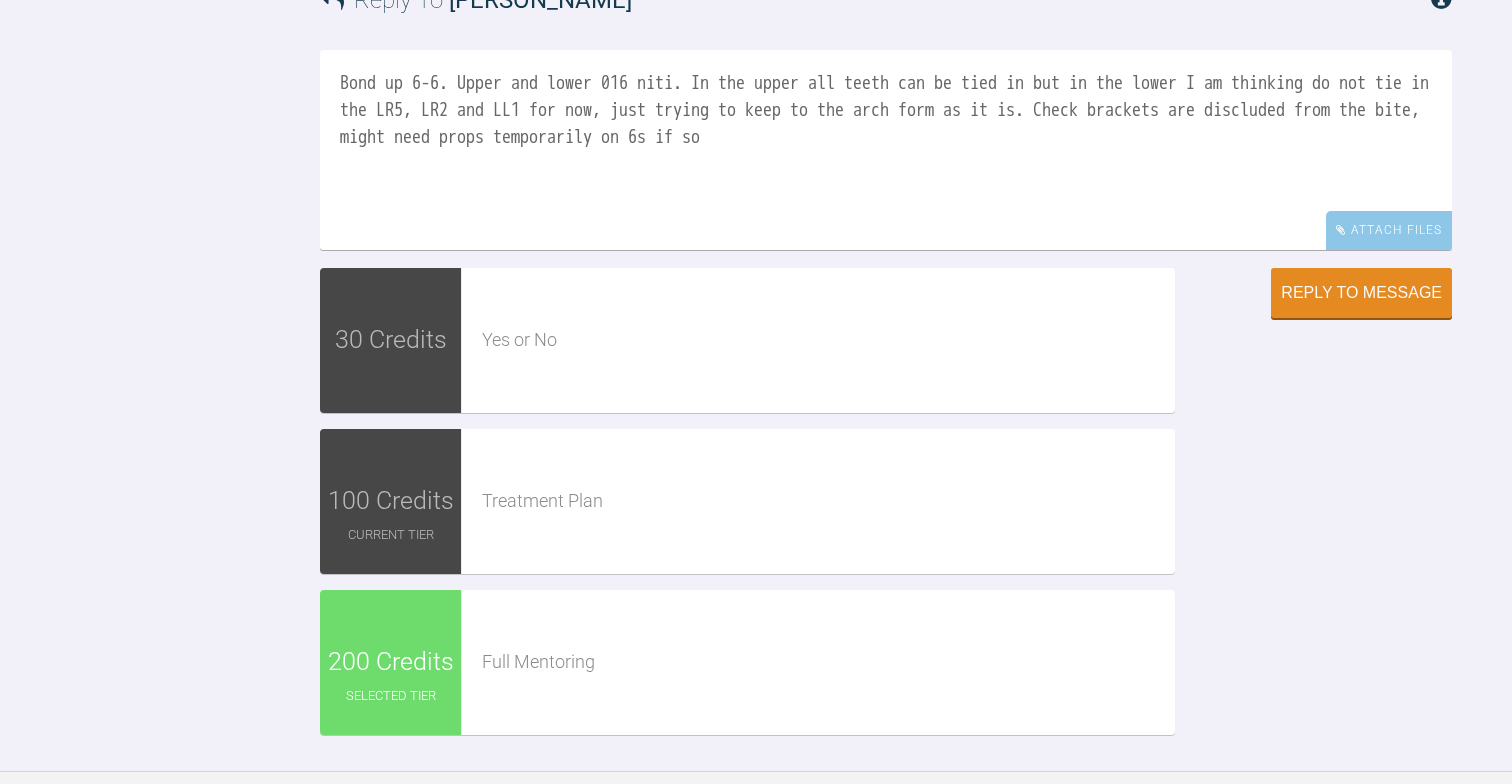 scroll, scrollTop: 4298, scrollLeft: 0, axis: vertical 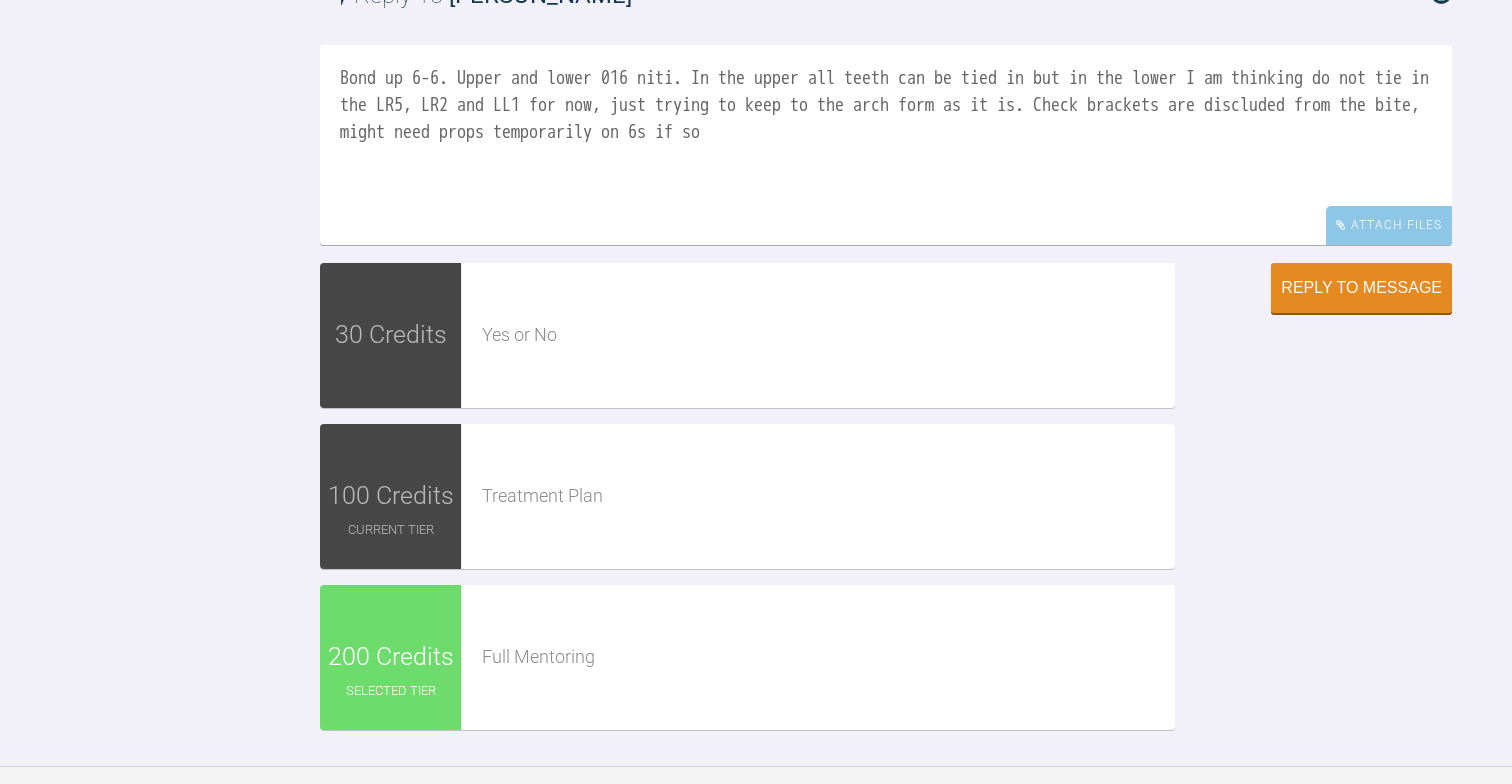 click on "Bond up 6-6. Upper and lower 016 niti. In the upper all teeth can be tied in but in the lower I am thinking do not tie in the LR5, LR2 and LL1 for now, just trying to keep to the arch form as it is. Check brackets are discluded from the bite, might need props temporarily on 6s if so" at bounding box center [886, 145] 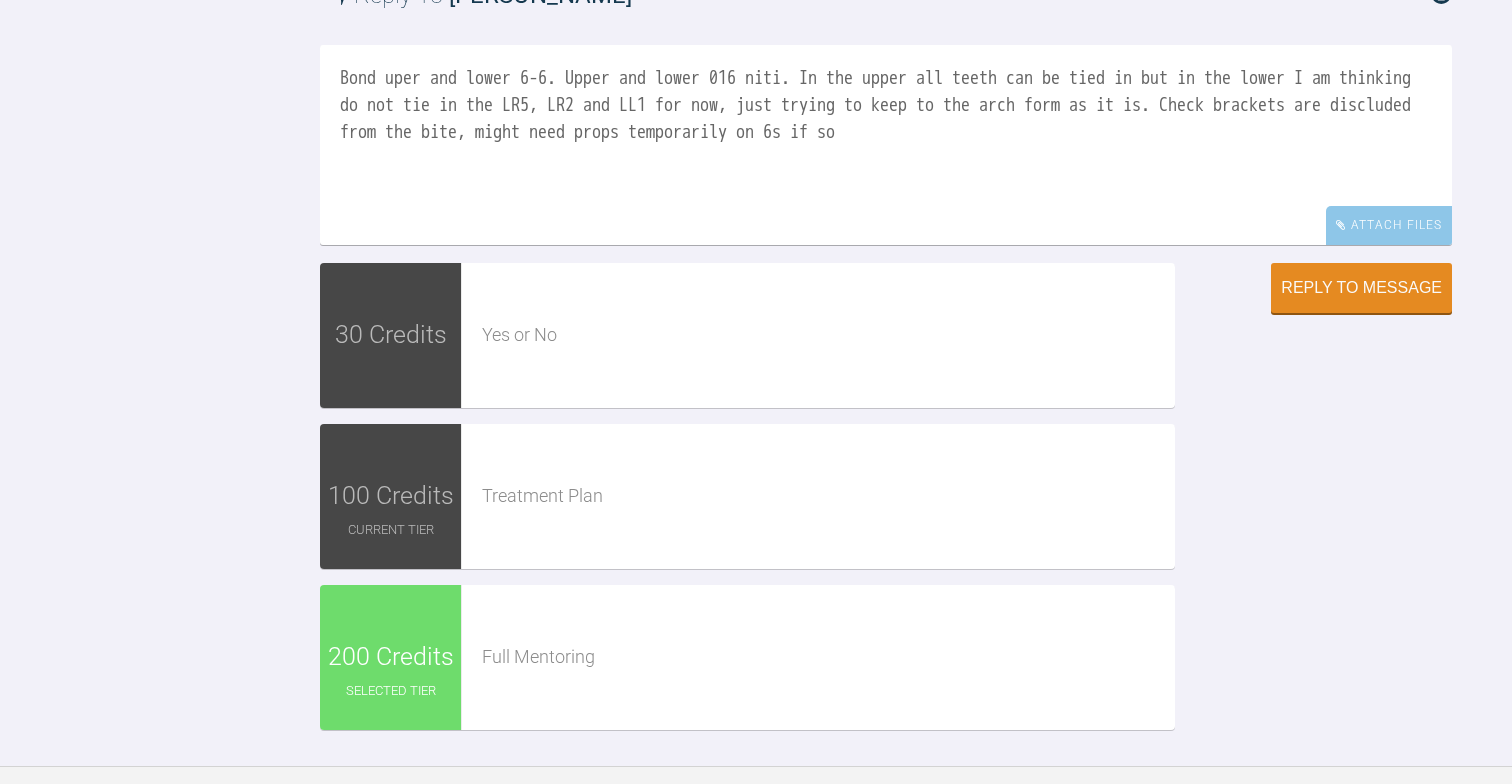 click on "Bond uper and lower 6-6. Upper and lower 016 niti. In the upper all teeth can be tied in but in the lower I am thinking do not tie in the LR5, LR2 and LL1 for now, just trying to keep to the arch form as it is. Check brackets are discluded from the bite, might need props temporarily on 6s if so" at bounding box center (886, 145) 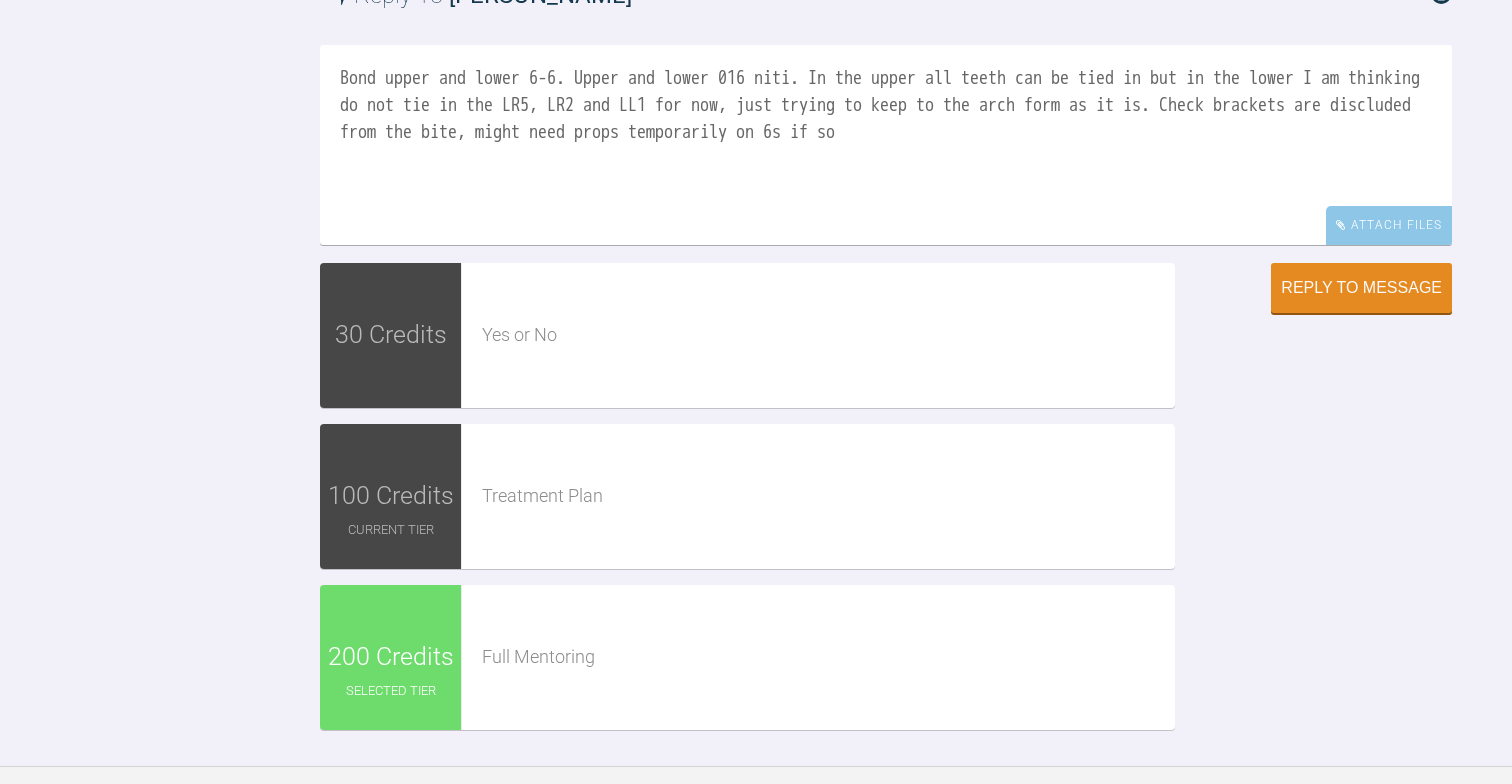 drag, startPoint x: 786, startPoint y: 447, endPoint x: 602, endPoint y: 438, distance: 184.21997 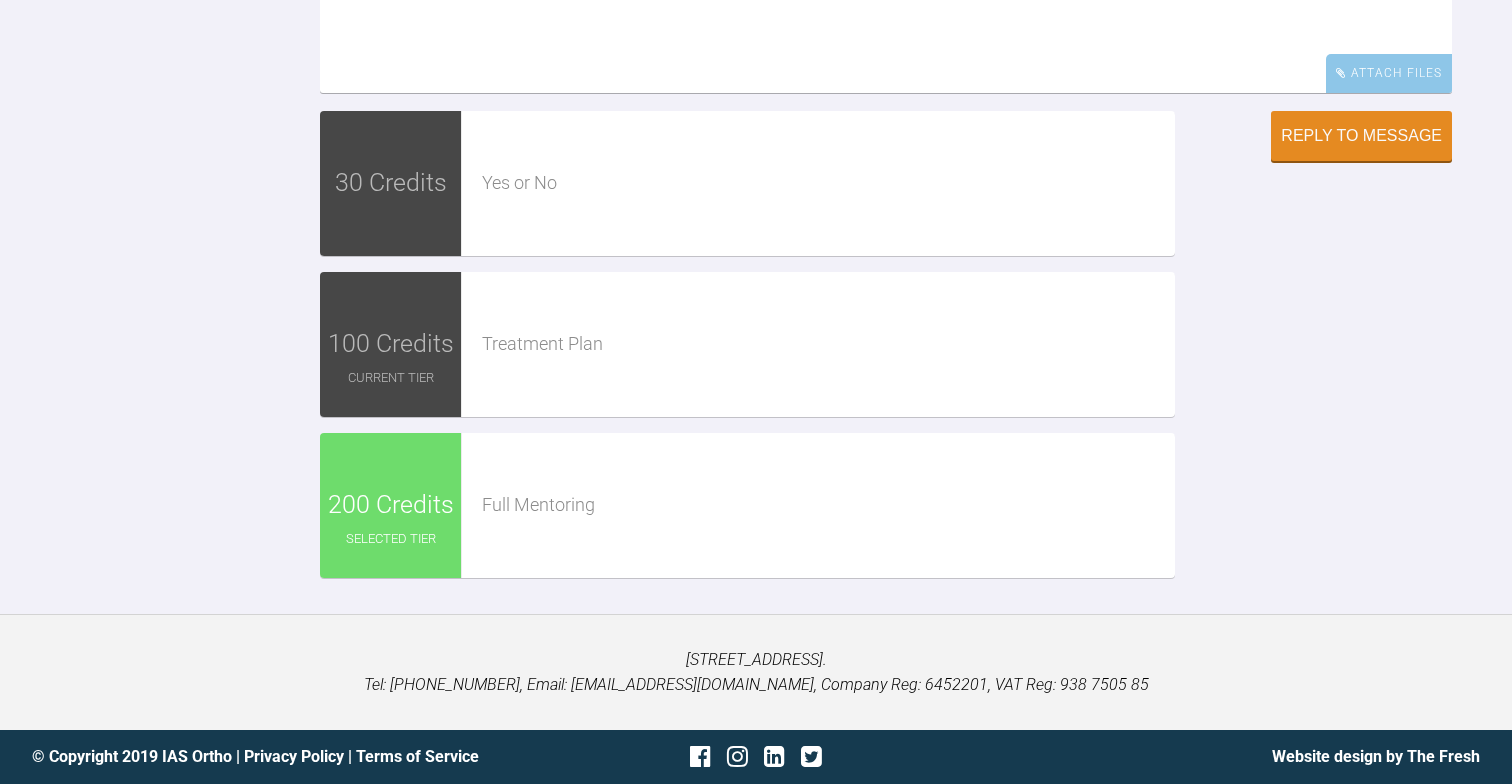 scroll, scrollTop: 4469, scrollLeft: 0, axis: vertical 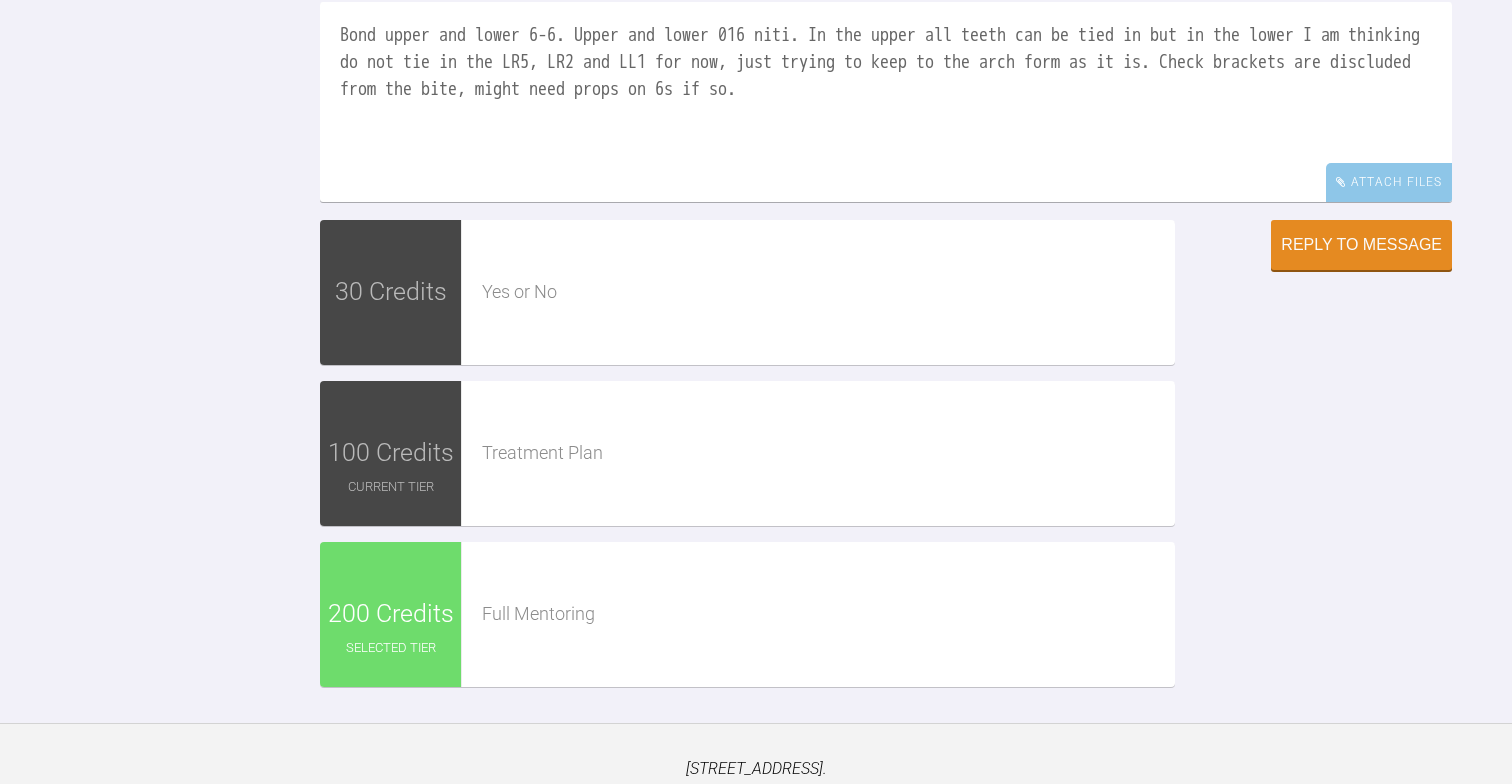 click on "Bond upper and lower 6-6. Upper and lower 016 niti. In the upper all teeth can be tied in but in the lower I am thinking do not tie in the LR5, LR2 and LL1 for now, just trying to keep to the arch form as it is. Check brackets are discluded from the bite, might need props on 6s if so." at bounding box center [886, 102] 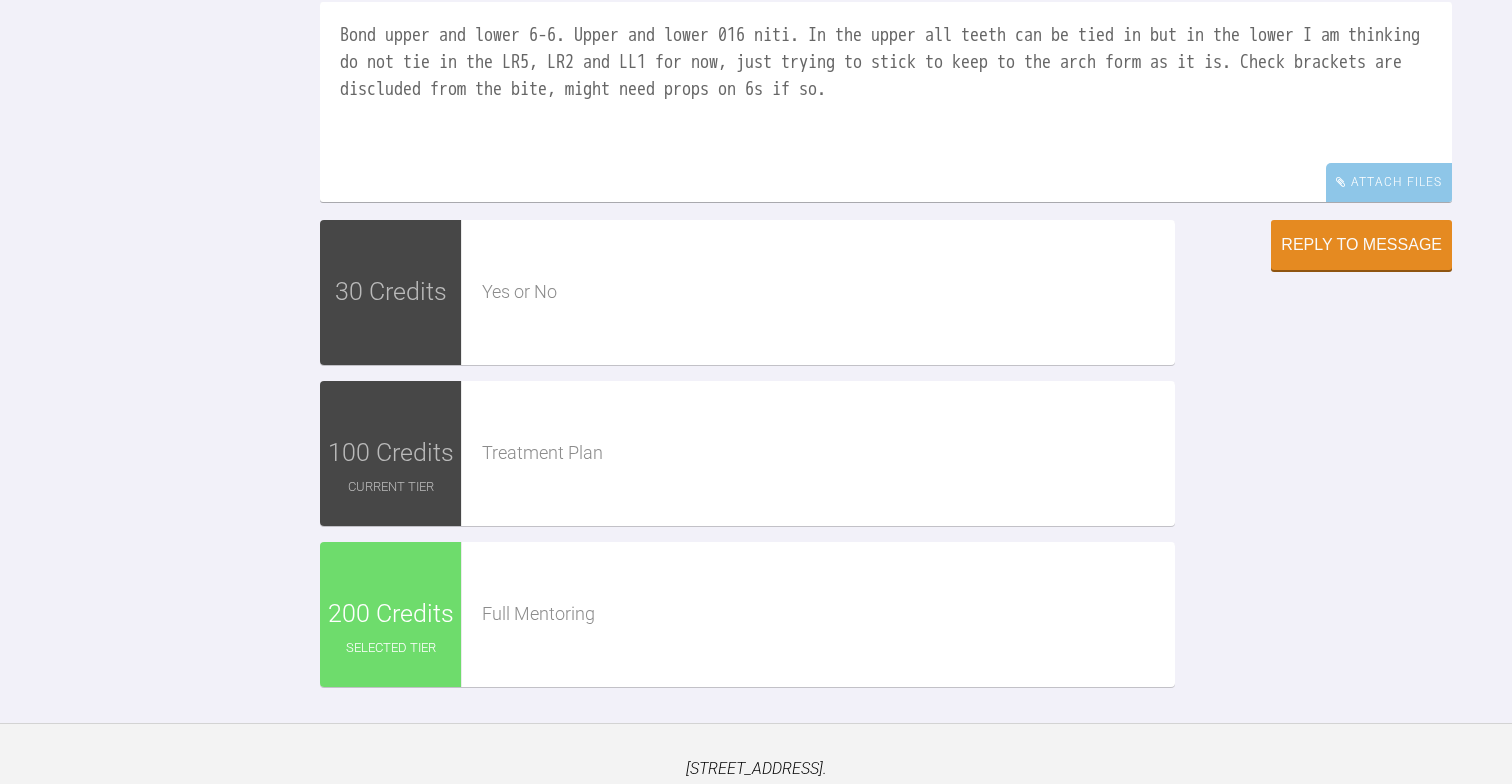 drag, startPoint x: 1375, startPoint y: 435, endPoint x: 1296, endPoint y: 433, distance: 79.025314 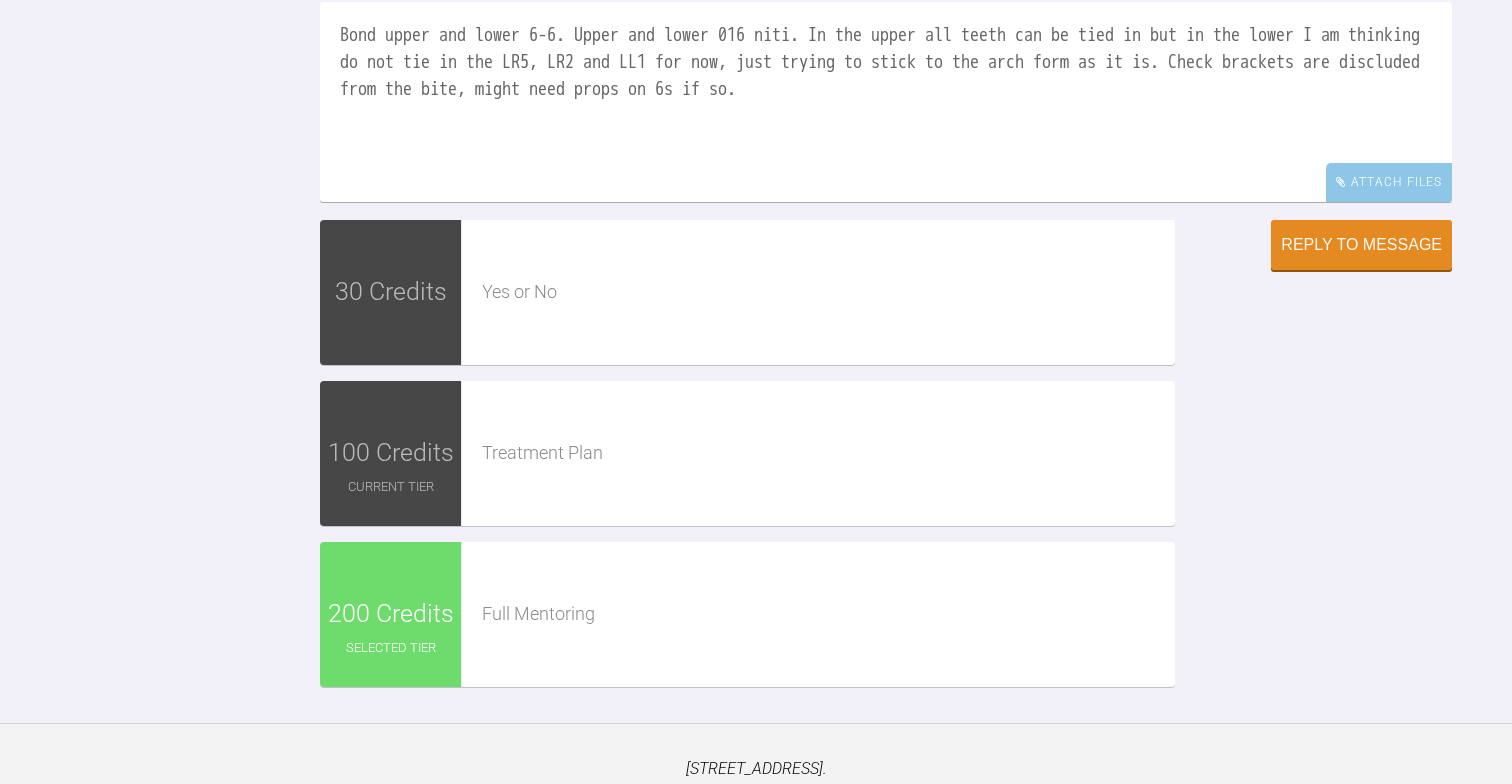 scroll, scrollTop: 4355, scrollLeft: 0, axis: vertical 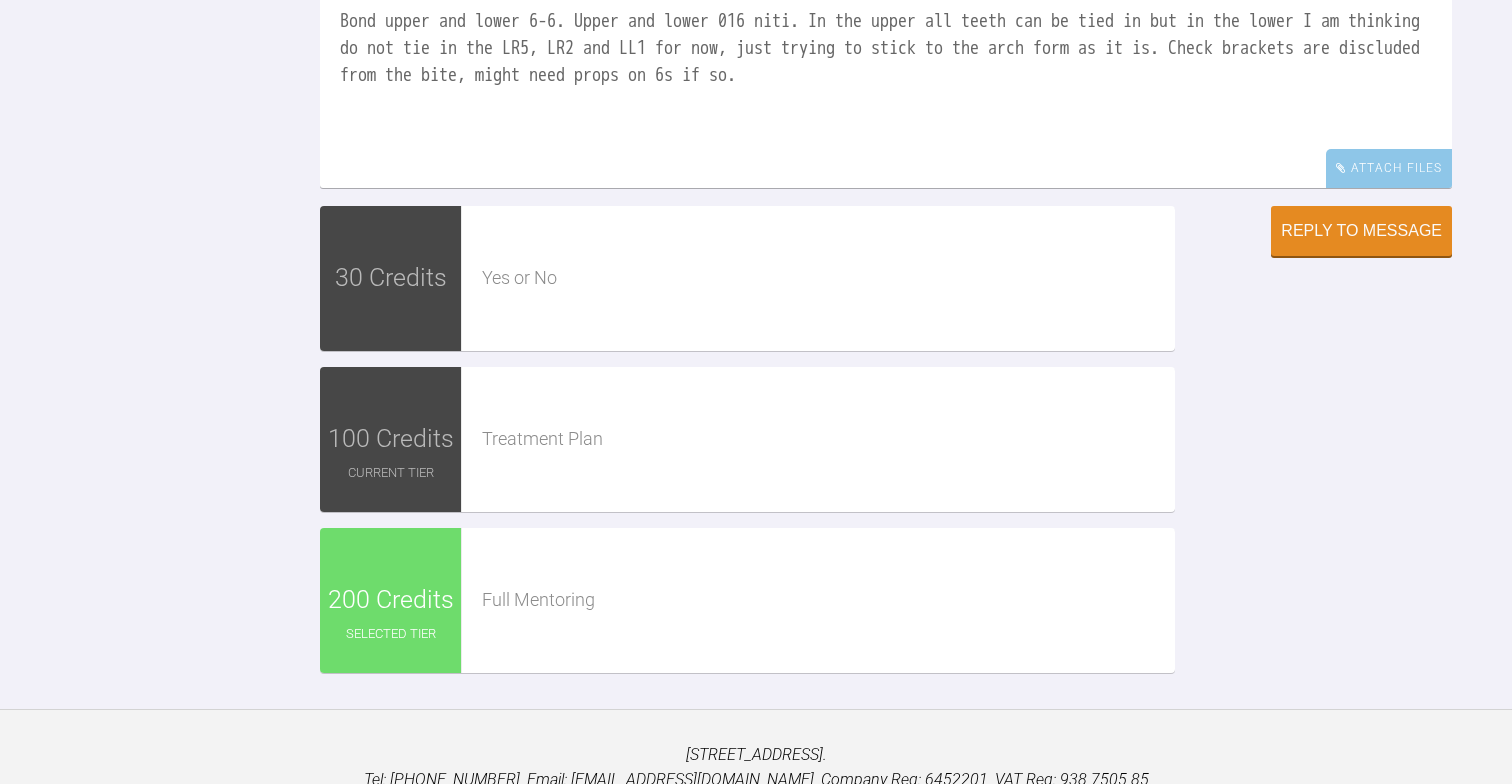 click on "Bond upper and lower 6-6. Upper and lower 016 niti. In the upper all teeth can be tied in but in the lower I am thinking do not tie in the LR5, LR2 and LL1 for now, just trying to stick to the arch form as it is. Check brackets are discluded from the bite, might need props on 6s if so." at bounding box center (886, 88) 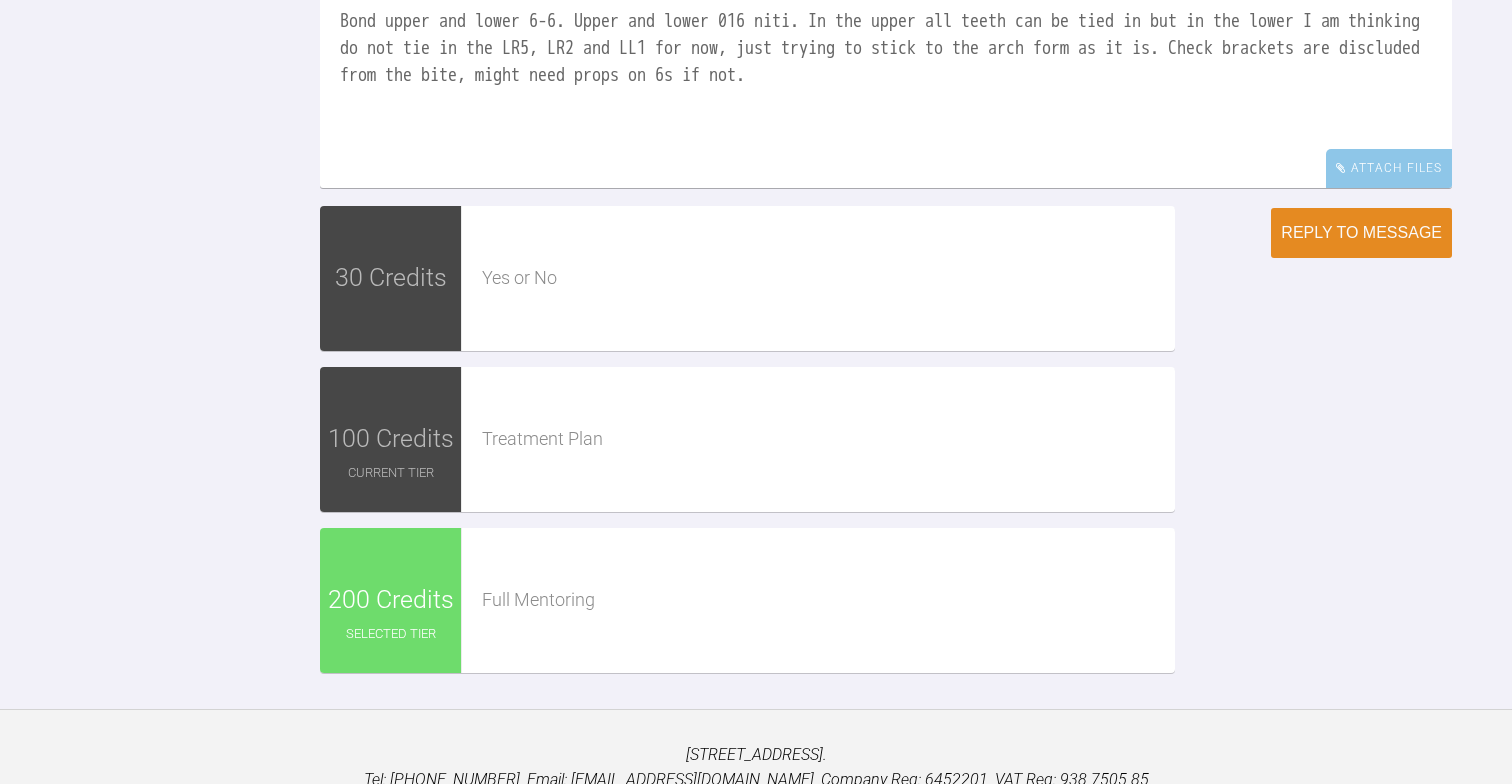 type on "Bond upper and lower 6-6. Upper and lower 016 niti. In the upper all teeth can be tied in but in the lower I am thinking do not tie in the LR5, LR2 and LL1 for now, just trying to stick to the arch form as it is. Check brackets are discluded from the bite, might need props on 6s if not." 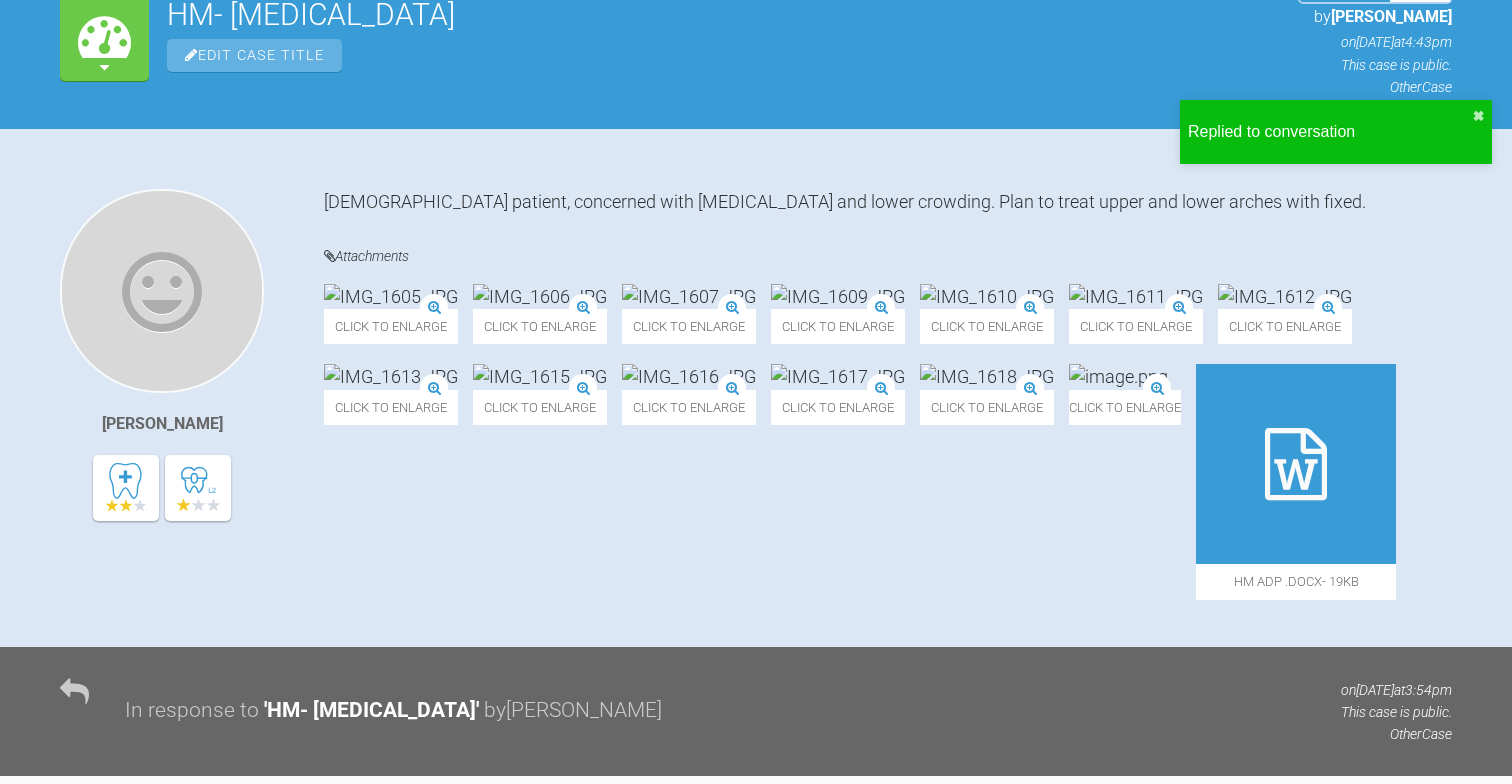 scroll, scrollTop: 0, scrollLeft: 0, axis: both 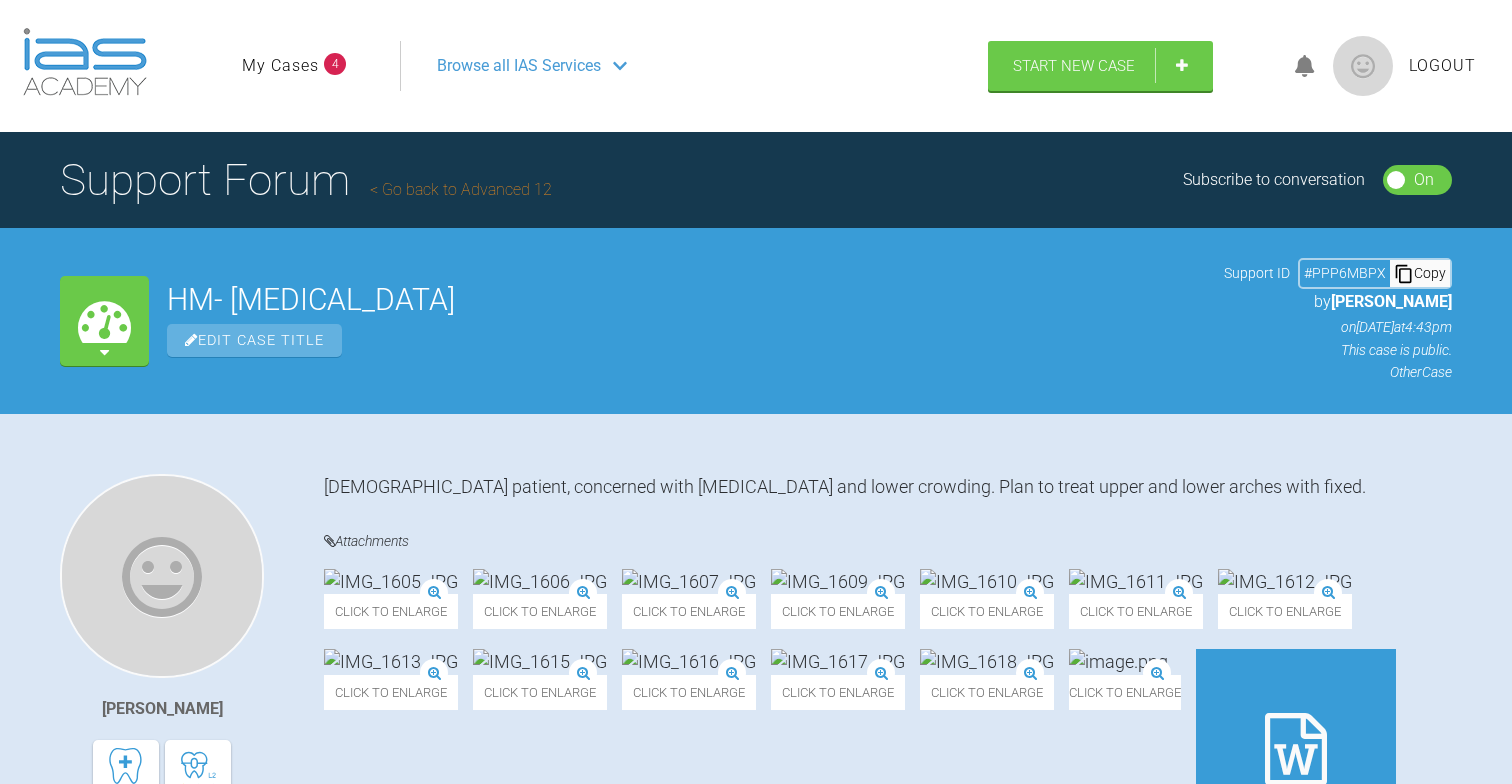 click 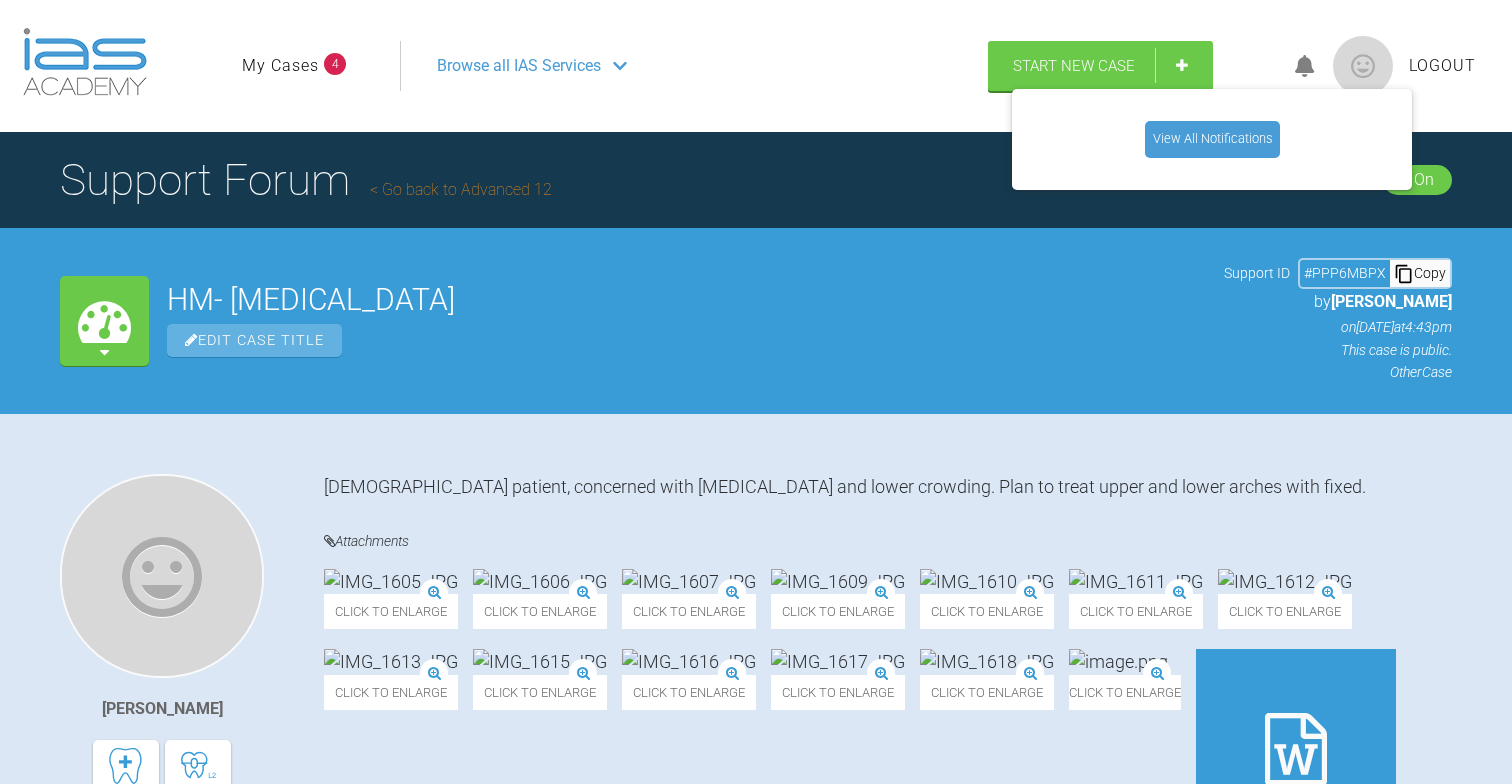 click on "View All Notifications" at bounding box center (1212, 139) 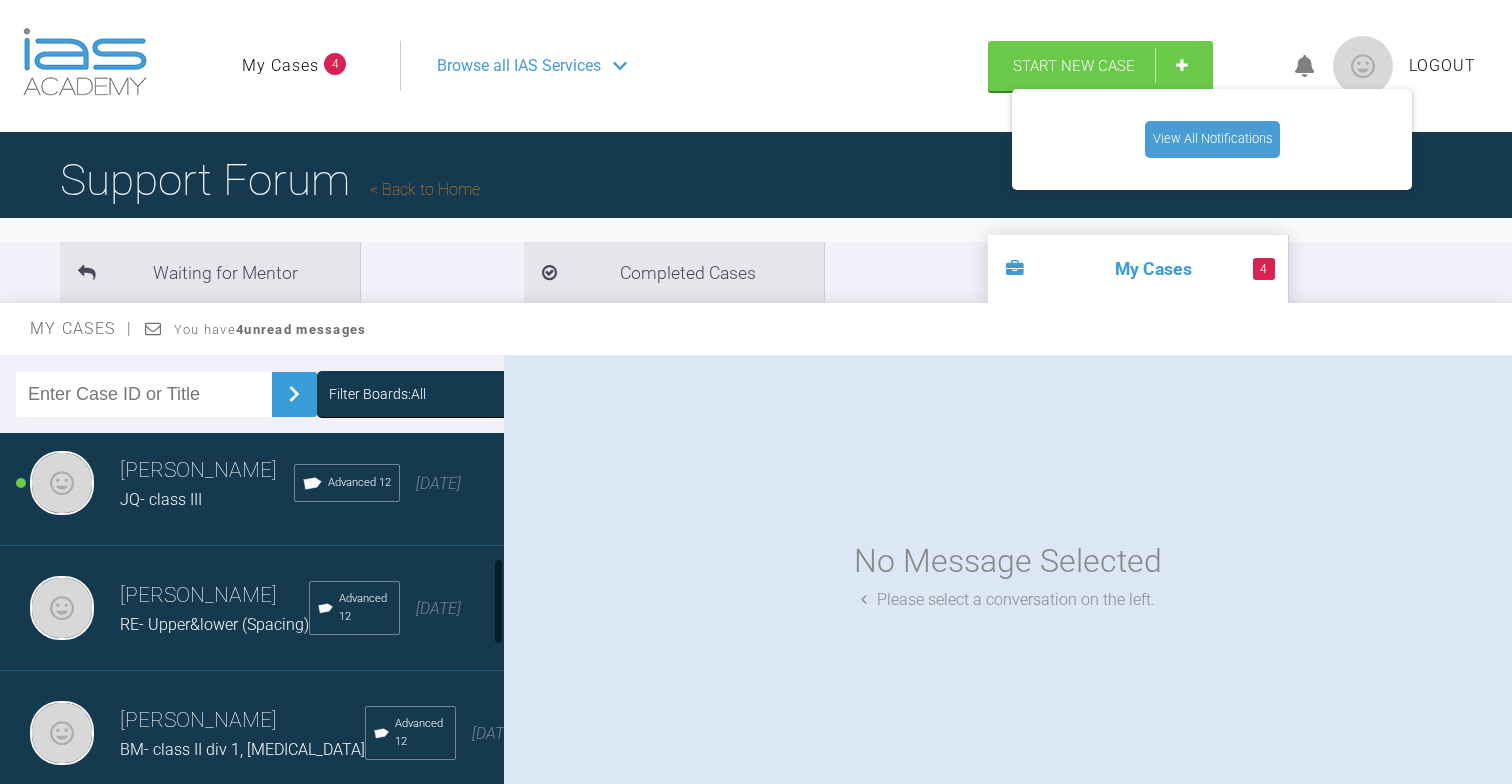 scroll, scrollTop: 1117, scrollLeft: 0, axis: vertical 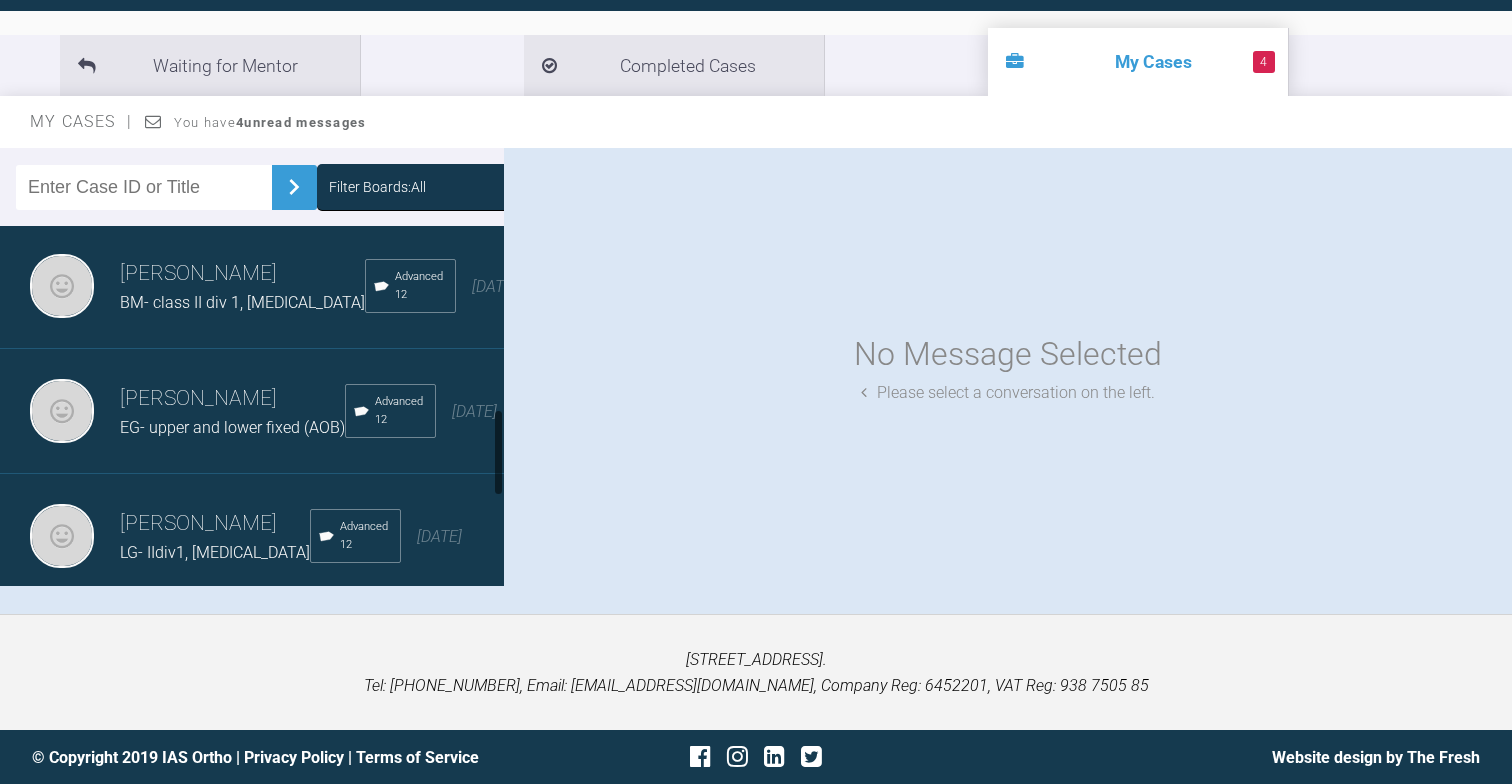 click on "EG- upper and lower fixed (AOB)" at bounding box center (232, 427) 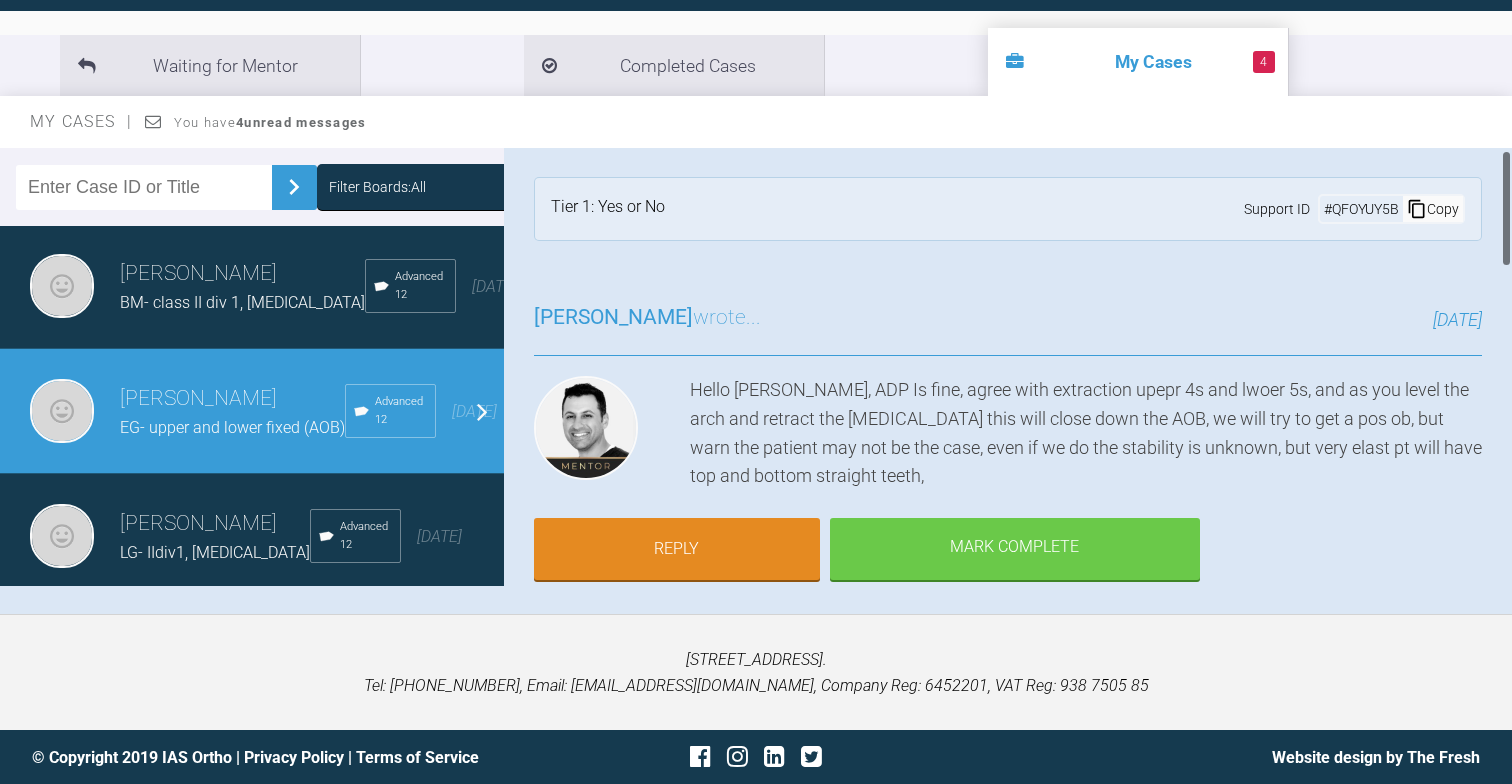 scroll, scrollTop: 0, scrollLeft: 0, axis: both 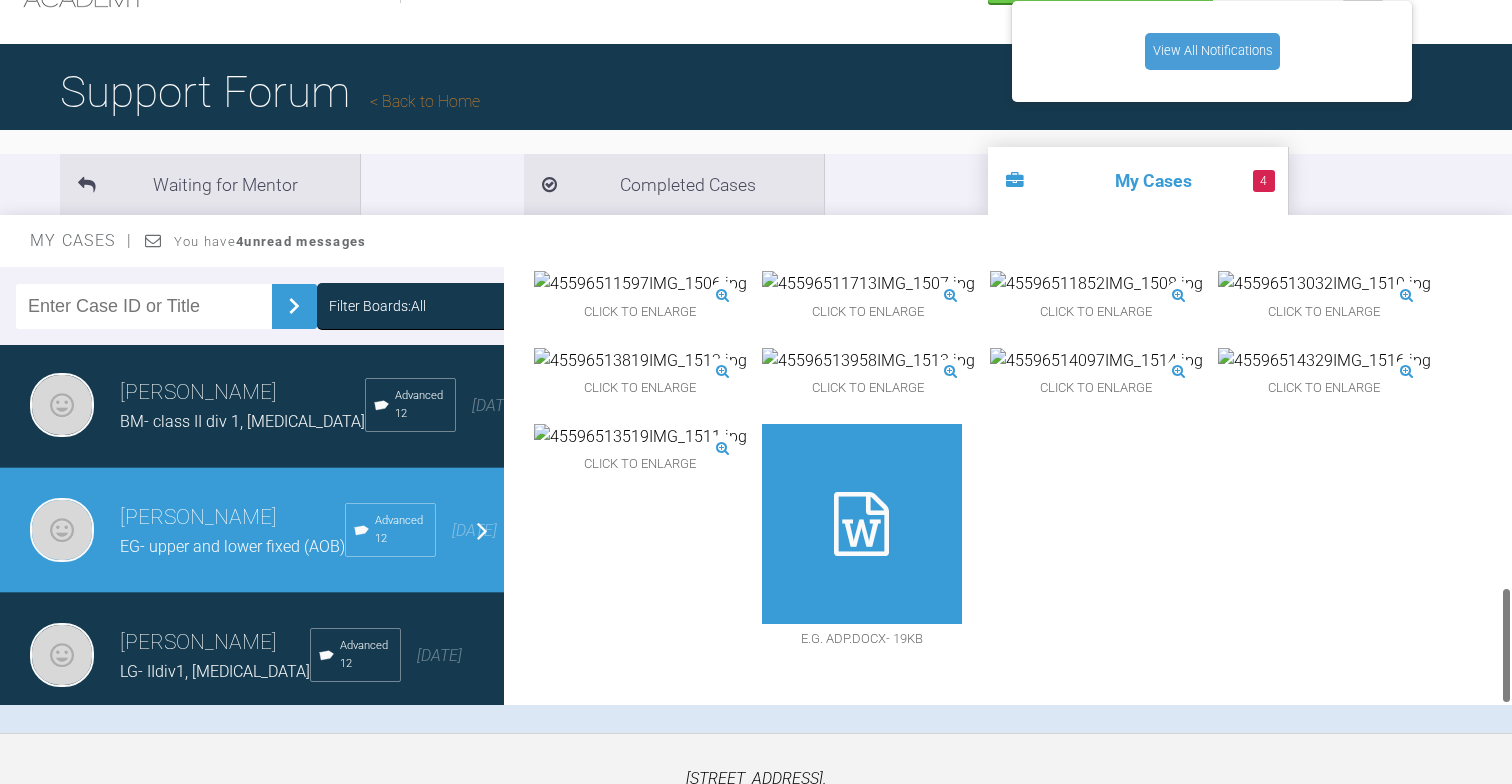click at bounding box center (861, 524) 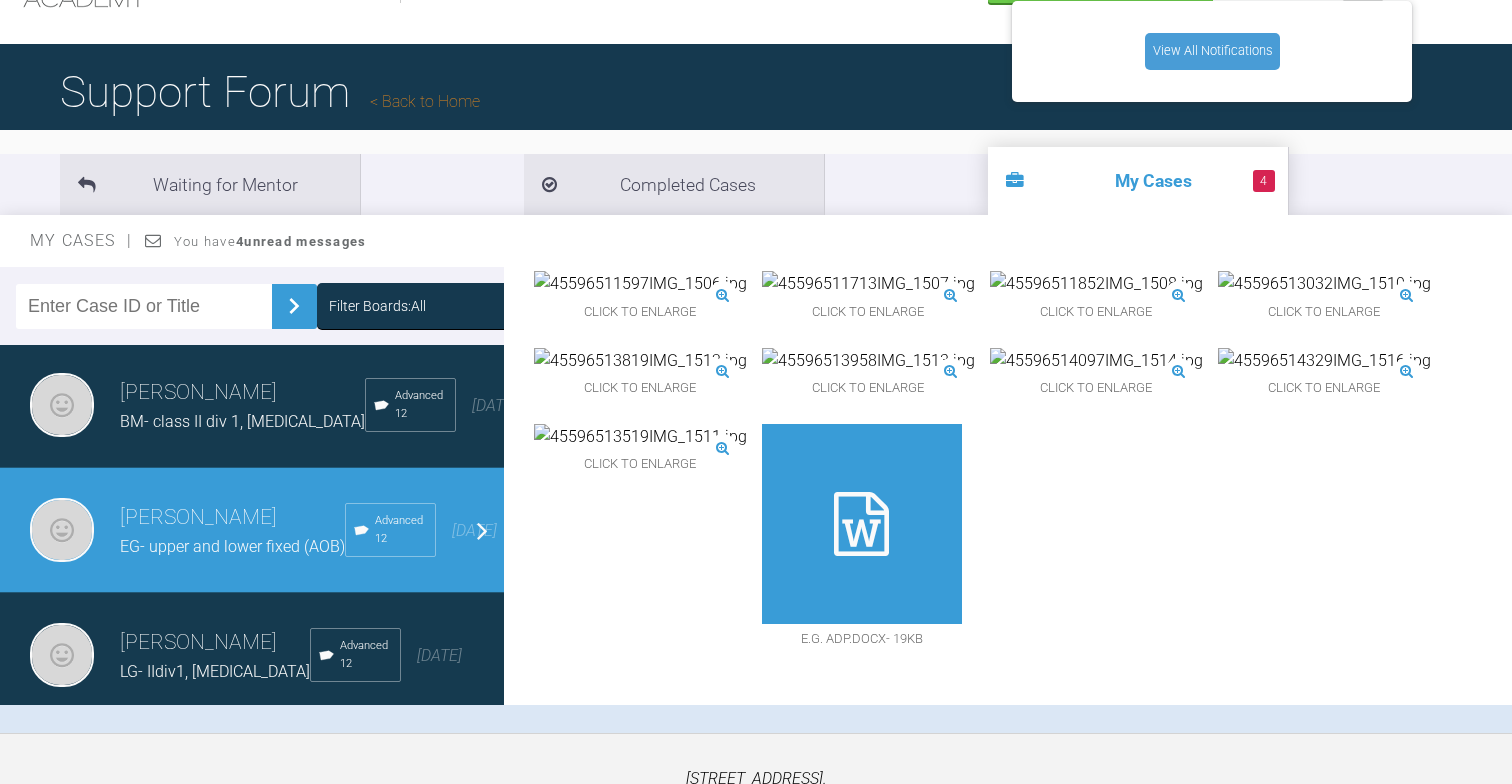 scroll, scrollTop: 1196, scrollLeft: 0, axis: vertical 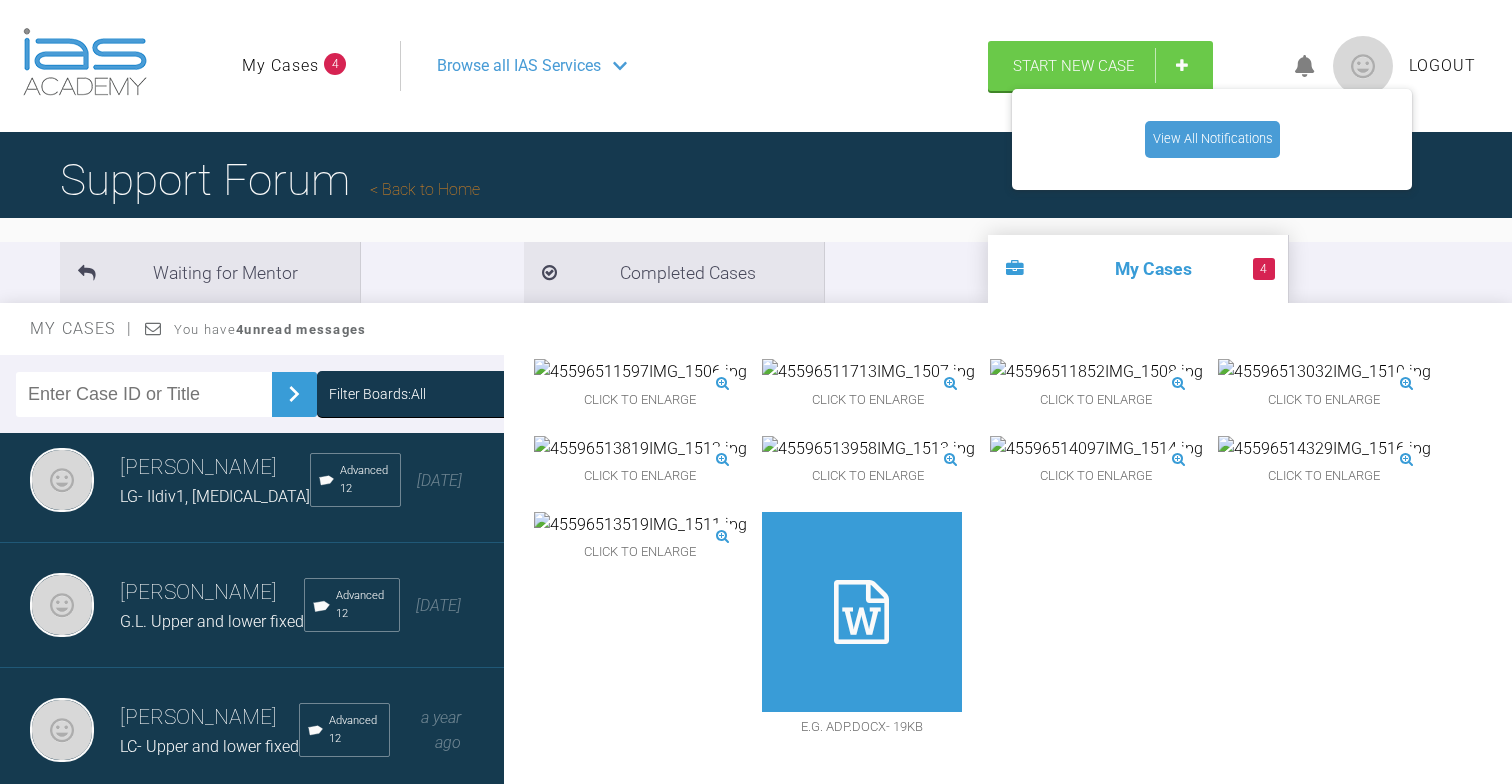click at bounding box center (868, 449) 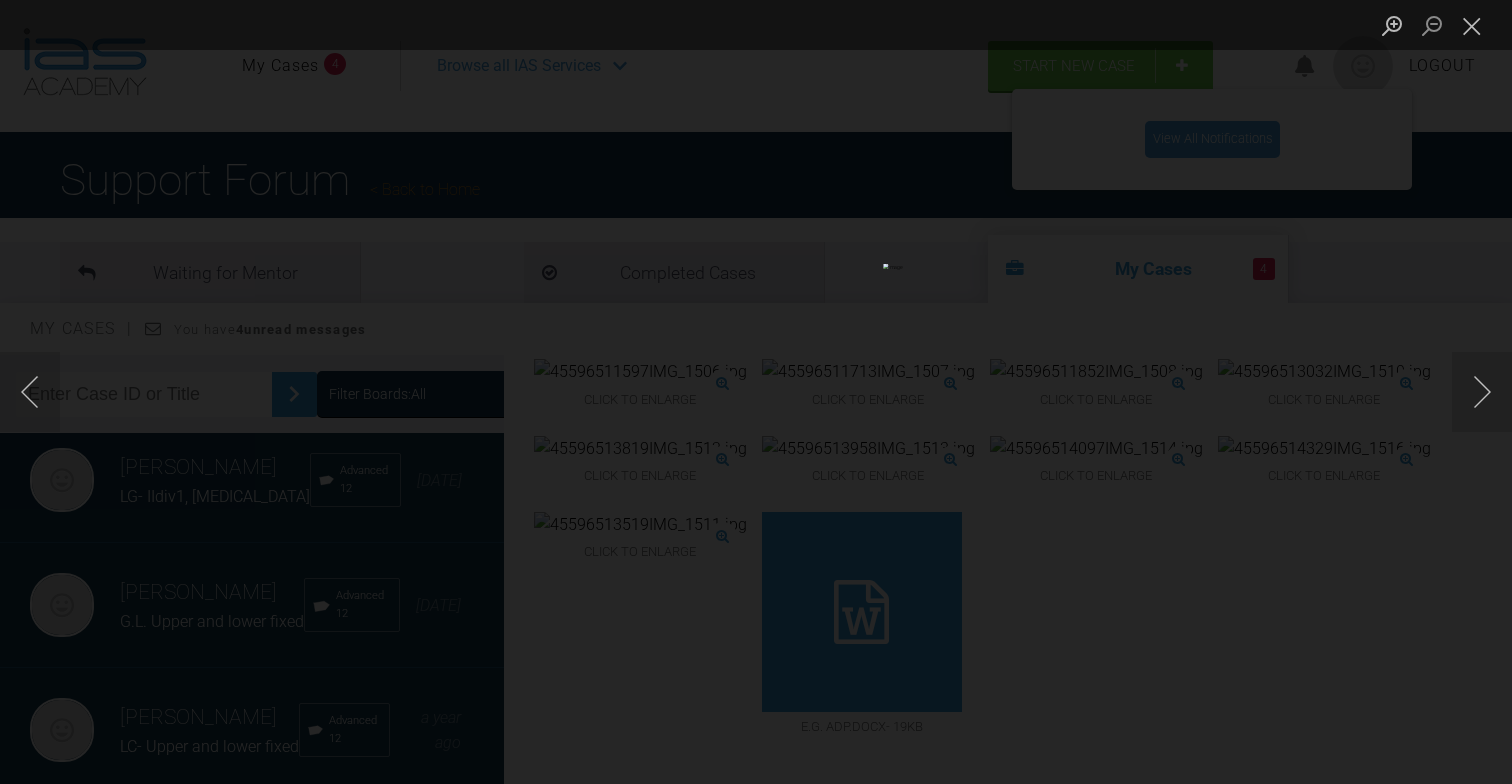 click at bounding box center (756, 392) 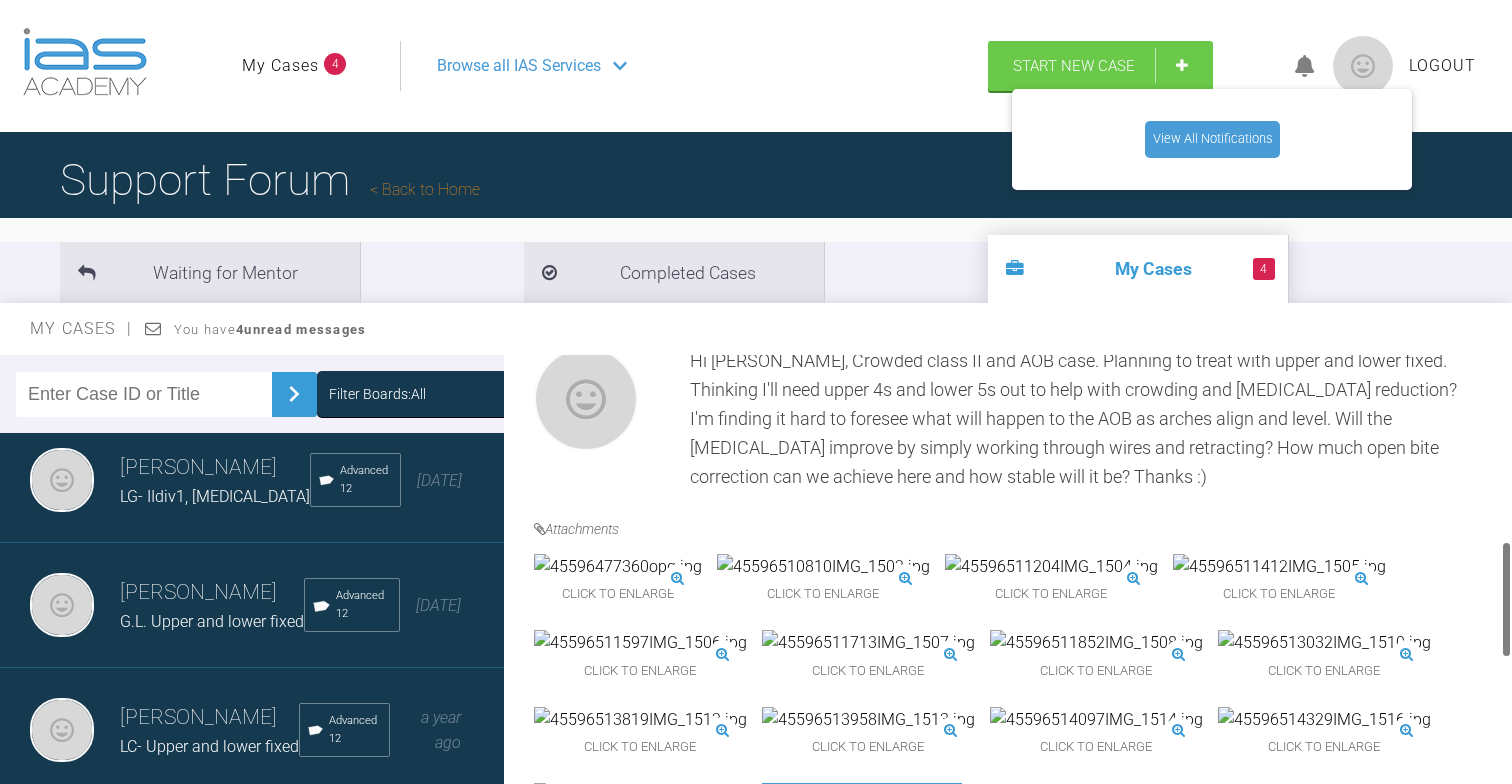 scroll, scrollTop: 585, scrollLeft: 0, axis: vertical 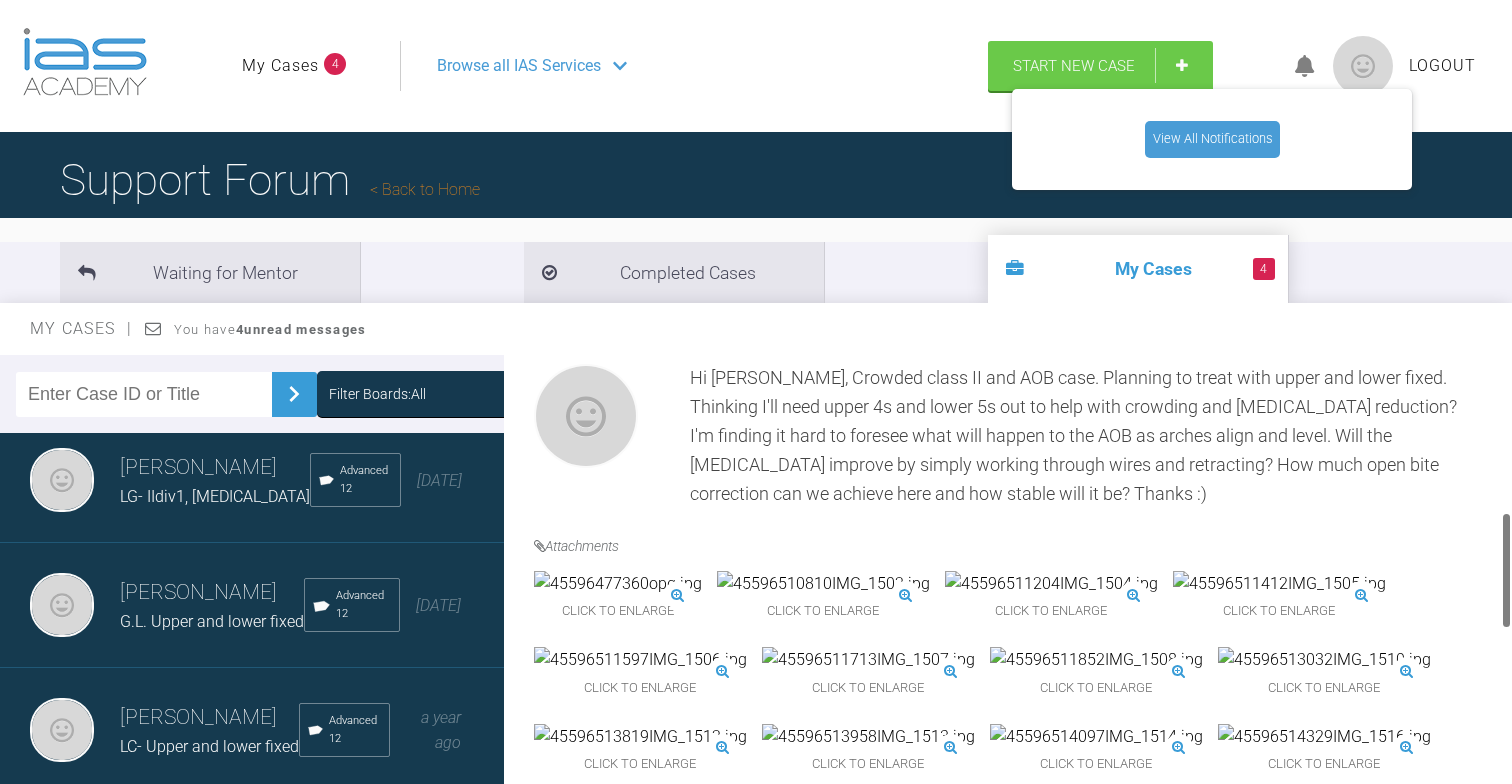 click at bounding box center [618, 584] 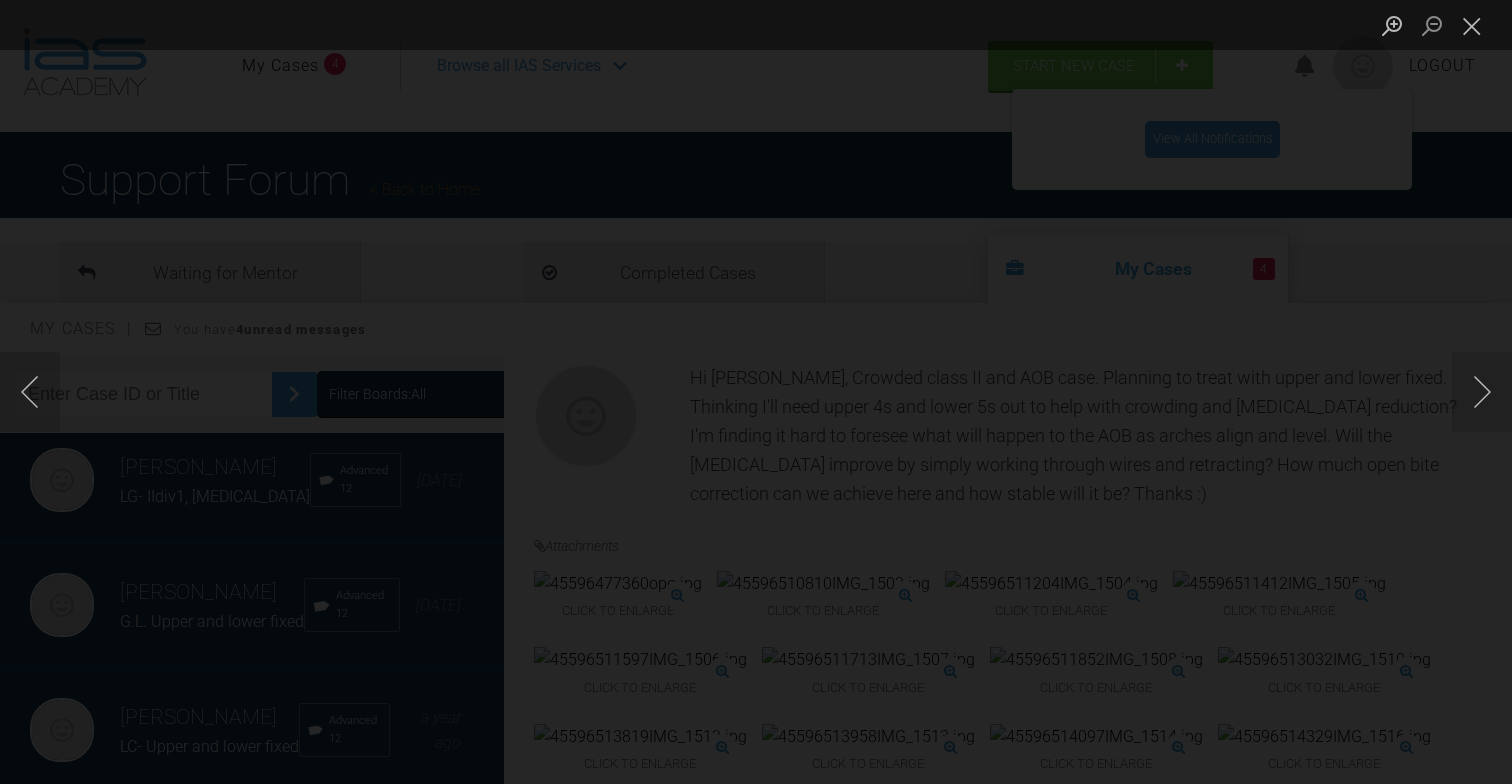 click at bounding box center (756, 392) 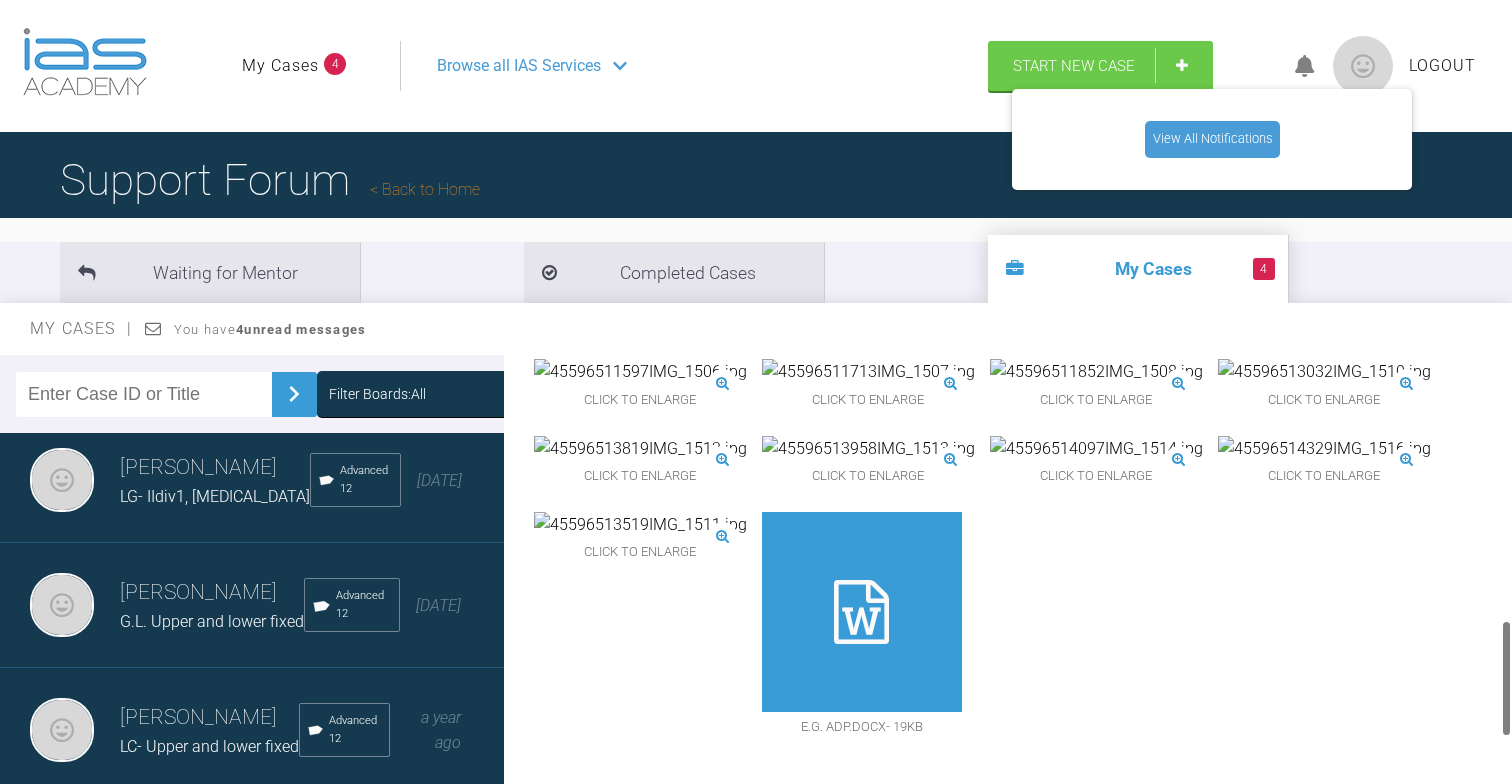 scroll, scrollTop: 947, scrollLeft: 0, axis: vertical 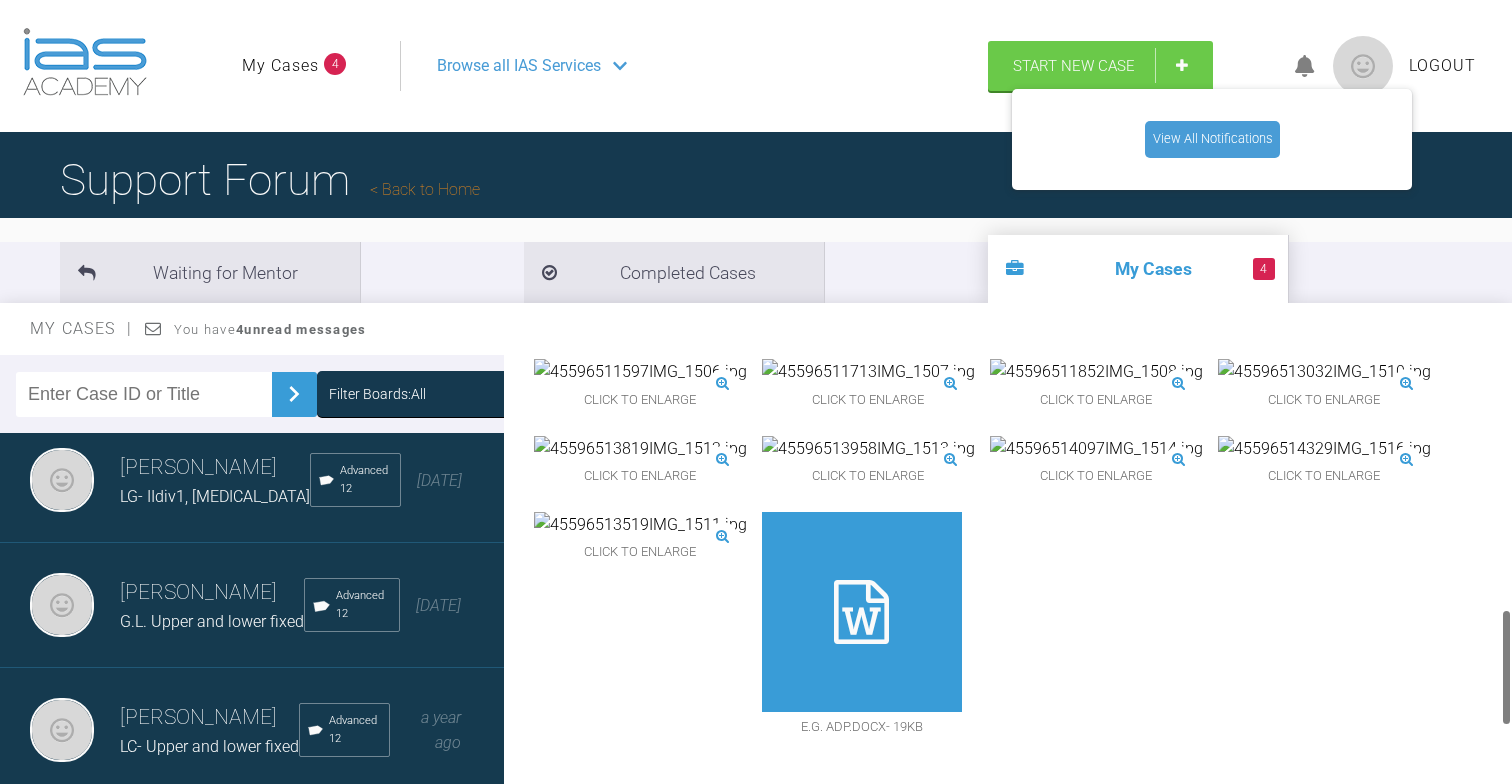 click at bounding box center [1324, 449] 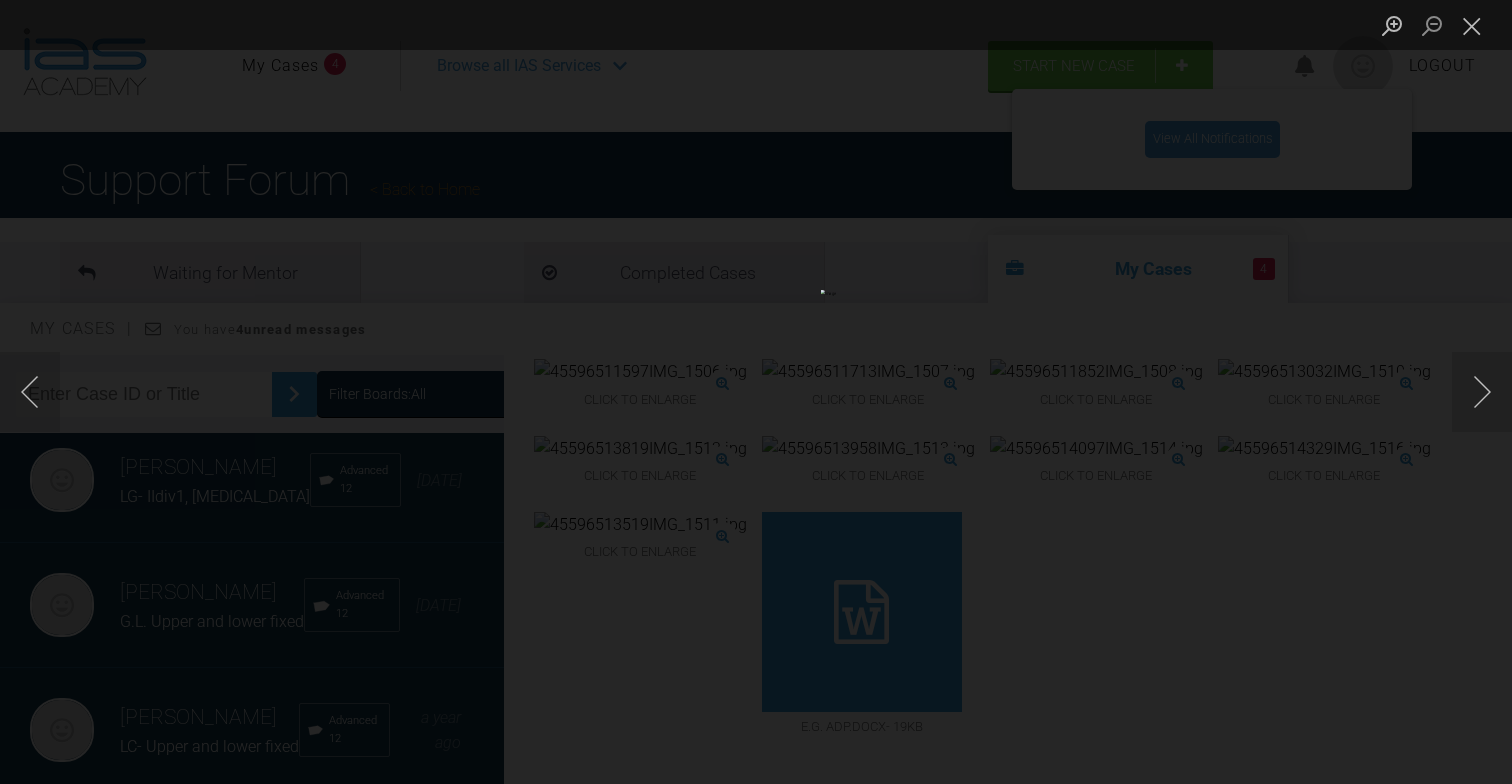 click at bounding box center (756, 392) 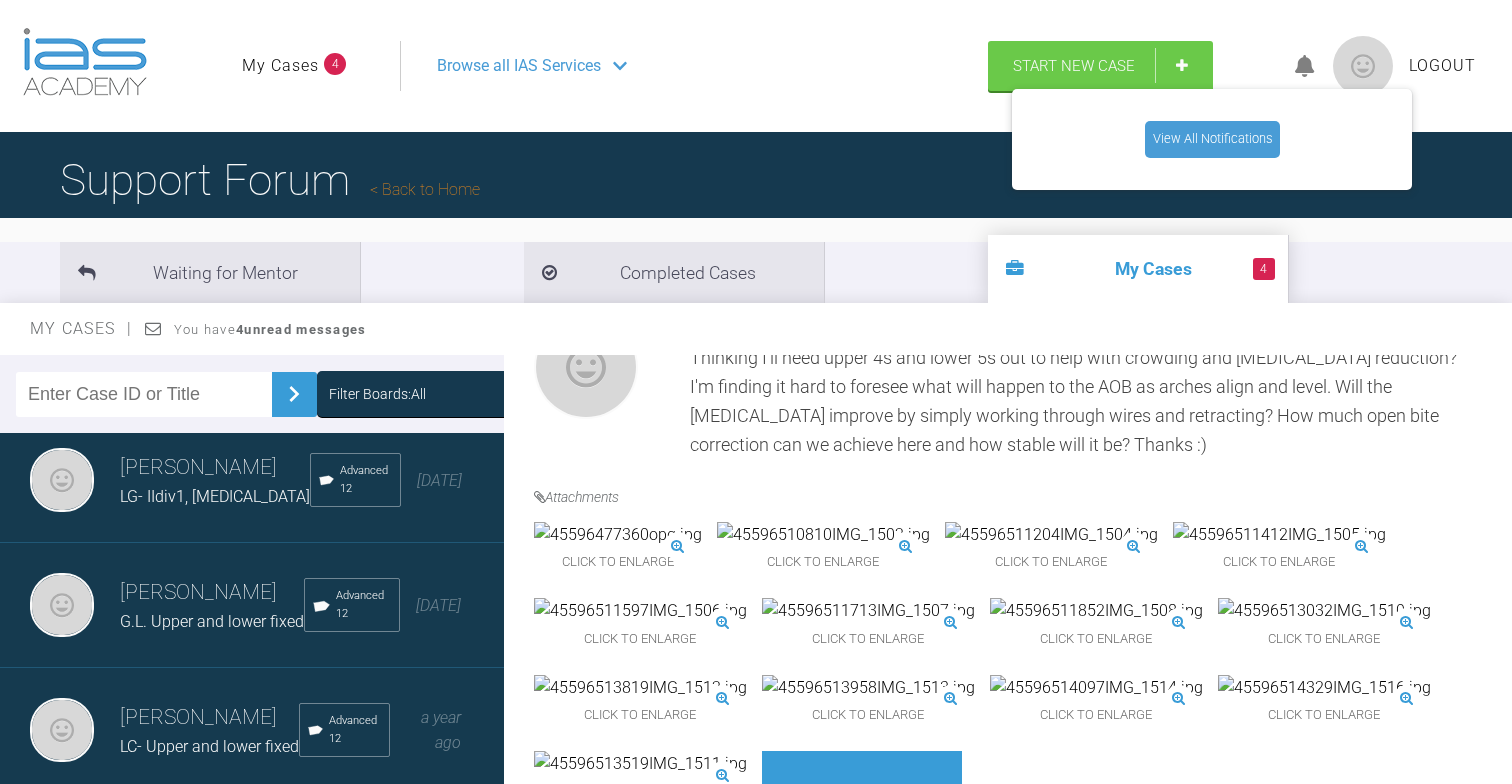 scroll, scrollTop: 1196, scrollLeft: 0, axis: vertical 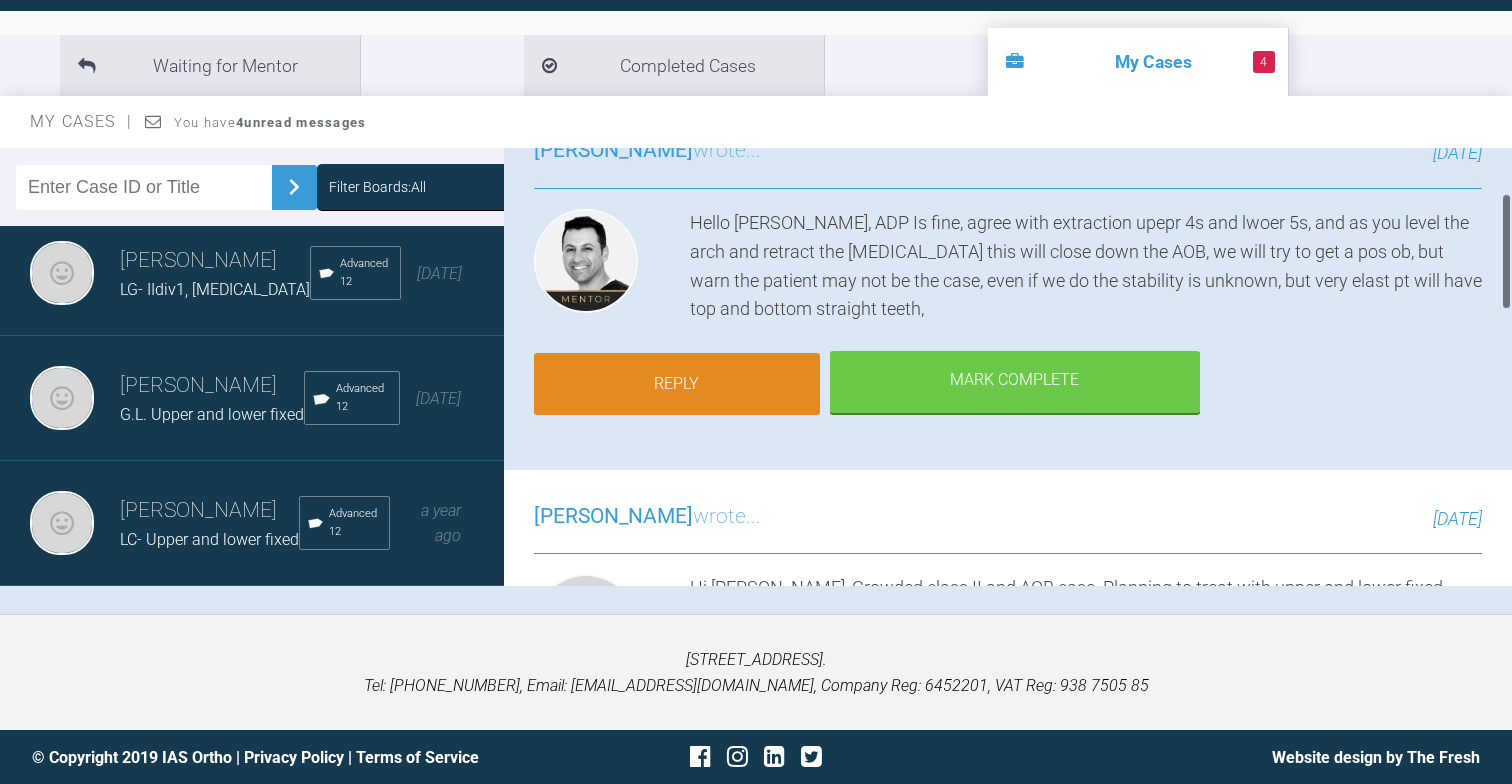 click on "Reply" at bounding box center [677, 384] 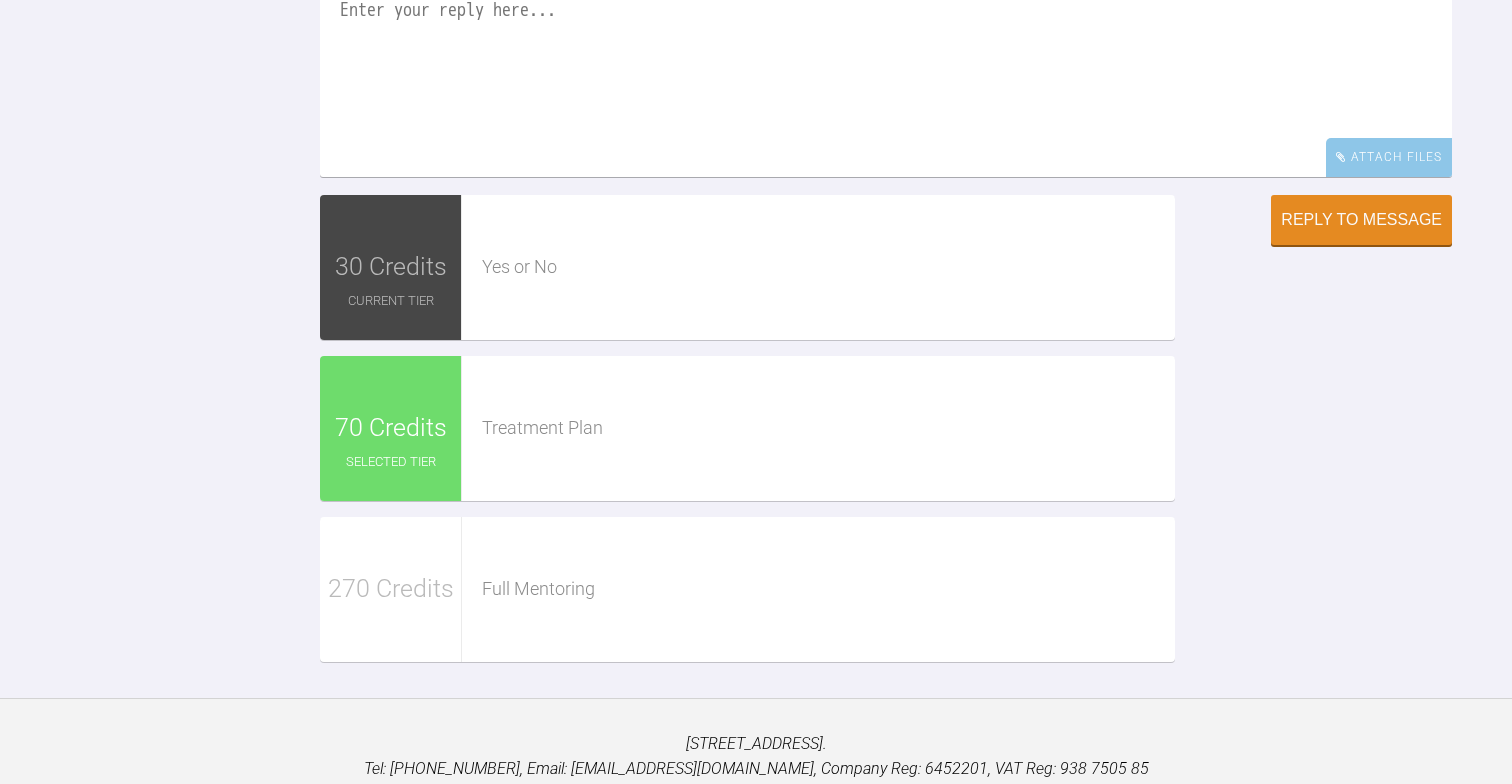 scroll, scrollTop: 2095, scrollLeft: 0, axis: vertical 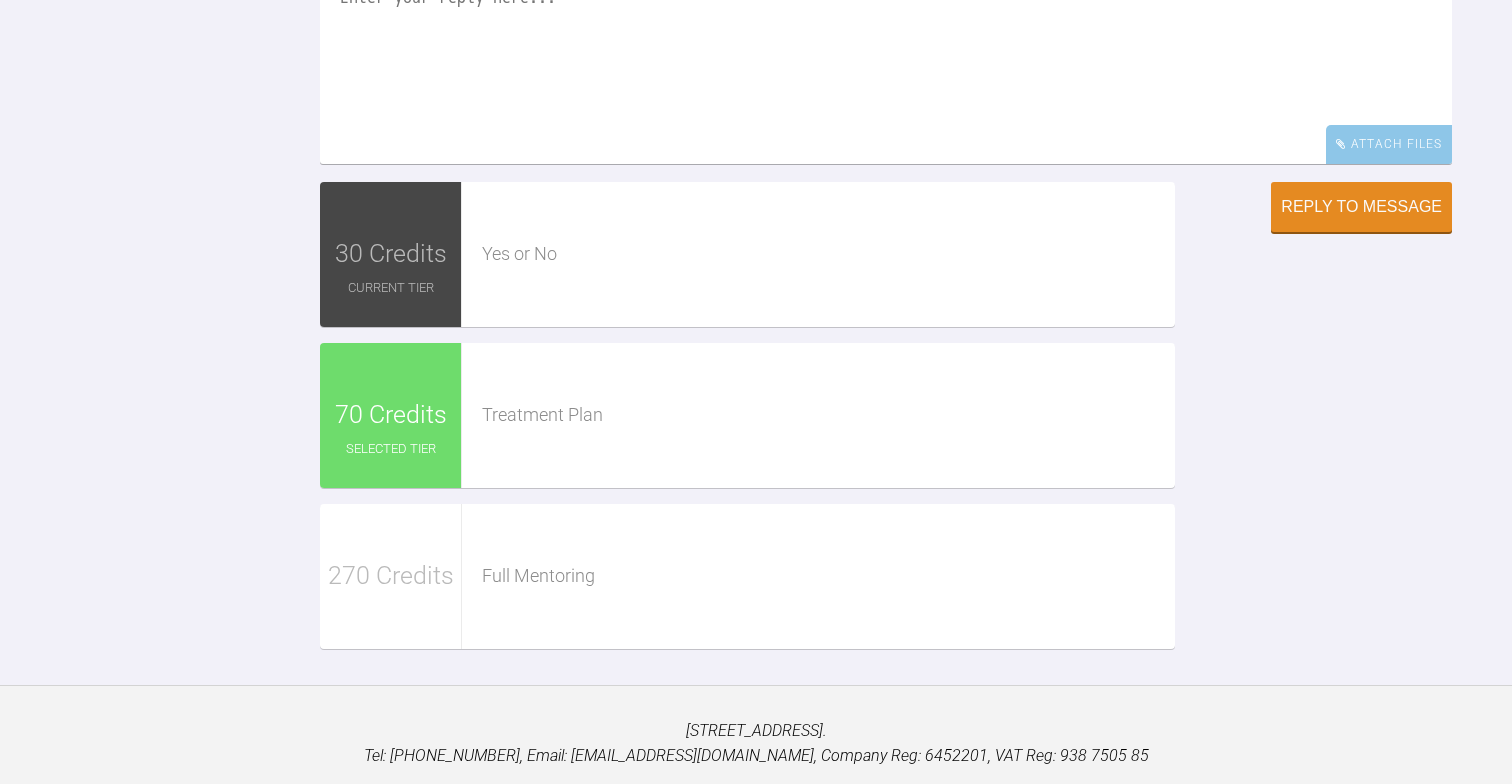click at bounding box center [886, 64] 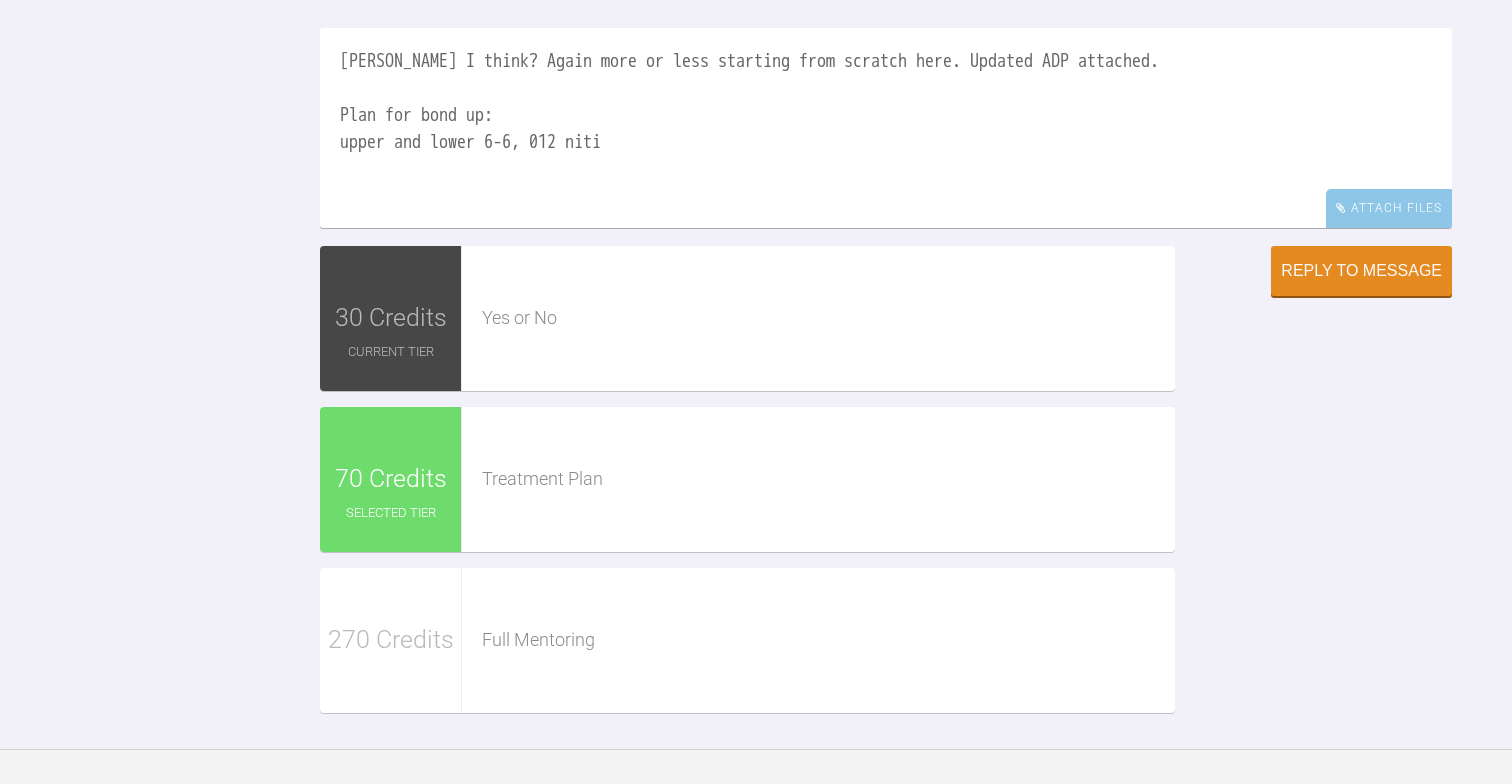 scroll, scrollTop: 2028, scrollLeft: 0, axis: vertical 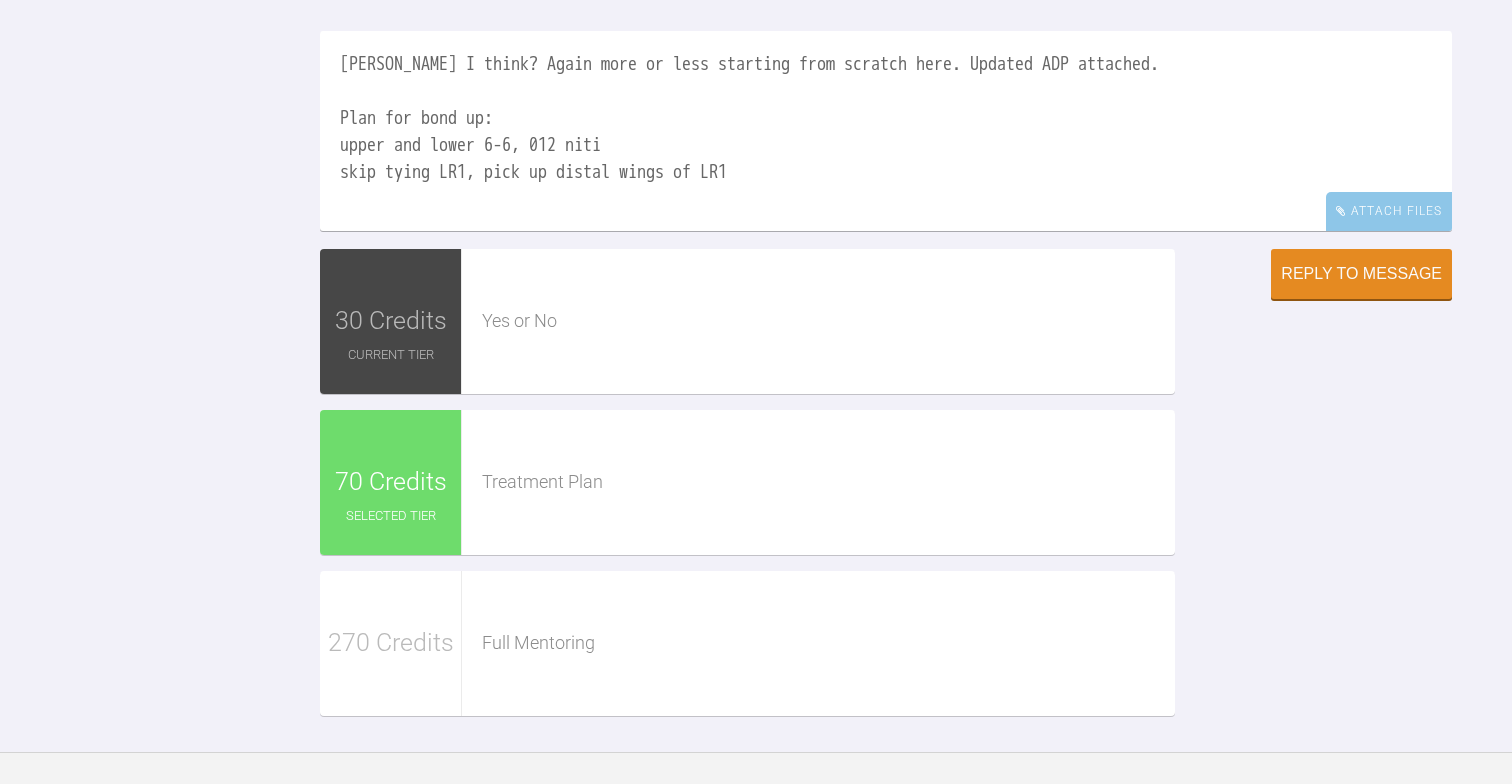click on "Ross I think? Again more or less starting from scratch here. Updated ADP attached.
Plan for bond up:
upper and lower 6-6, 012 niti
skip tying LR1, pick up distal wings of LR1" at bounding box center [886, 131] 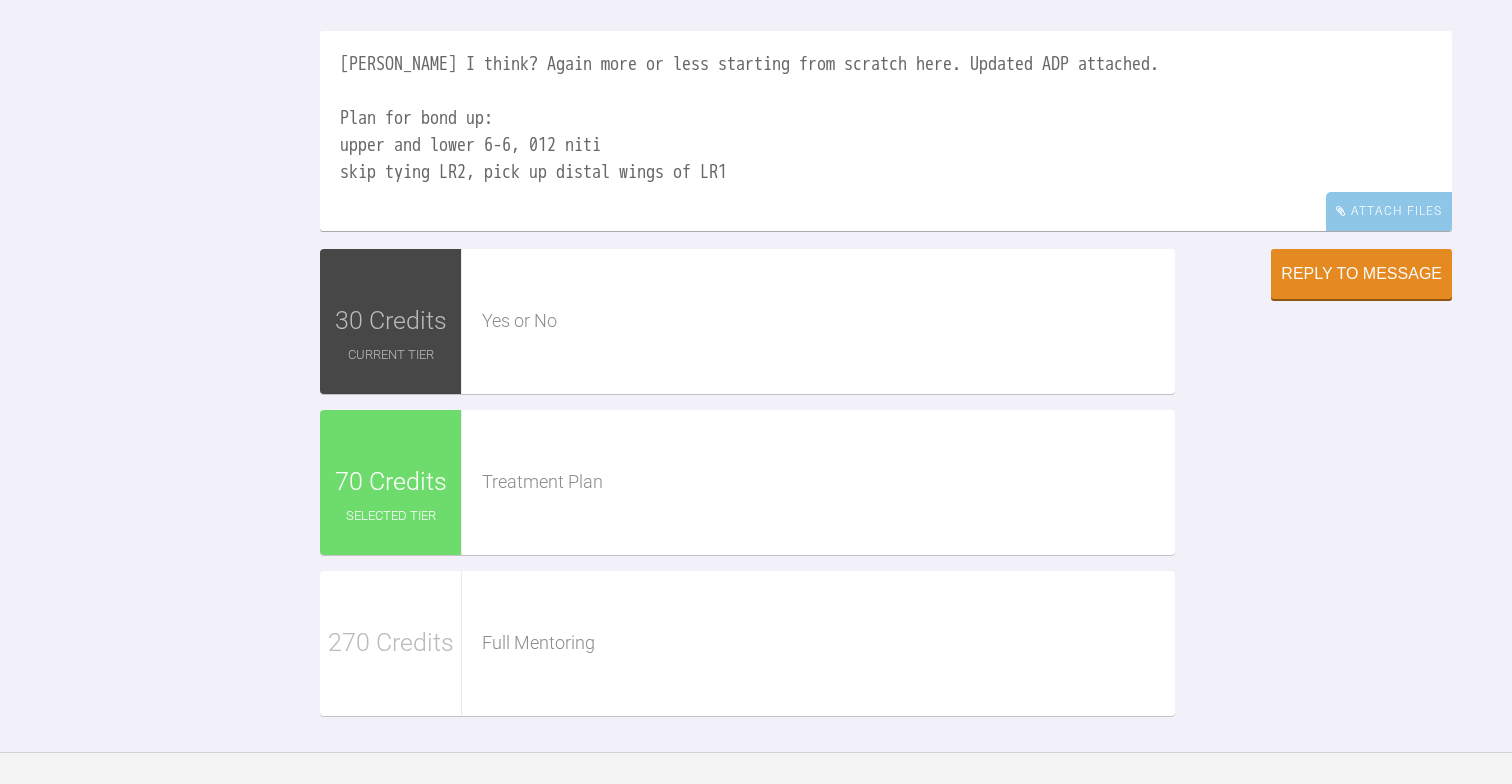 click on "Ross I think? Again more or less starting from scratch here. Updated ADP attached.
Plan for bond up:
upper and lower 6-6, 012 niti
skip tying LR2, pick up distal wings of LR1" at bounding box center [886, 131] 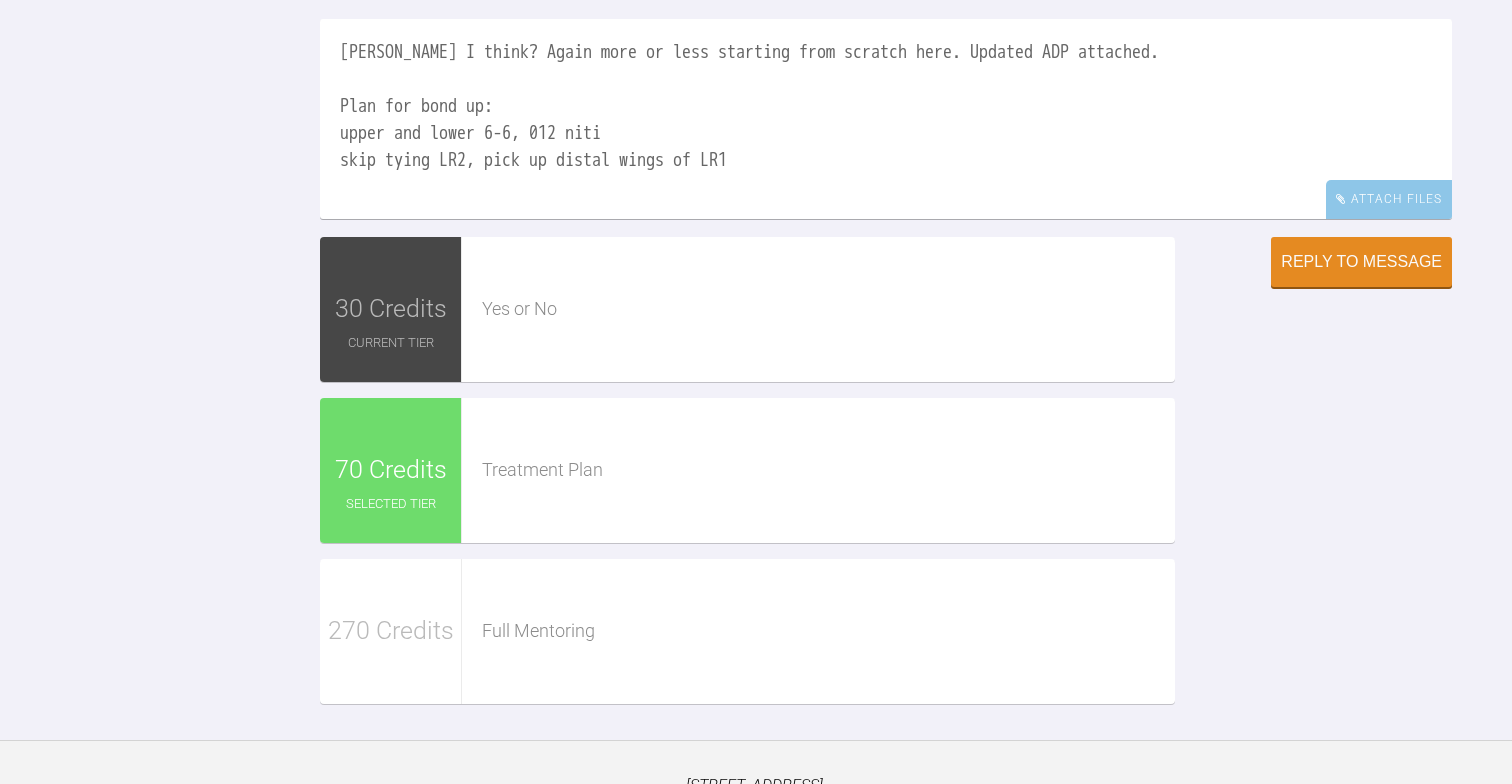 scroll, scrollTop: 2301, scrollLeft: 0, axis: vertical 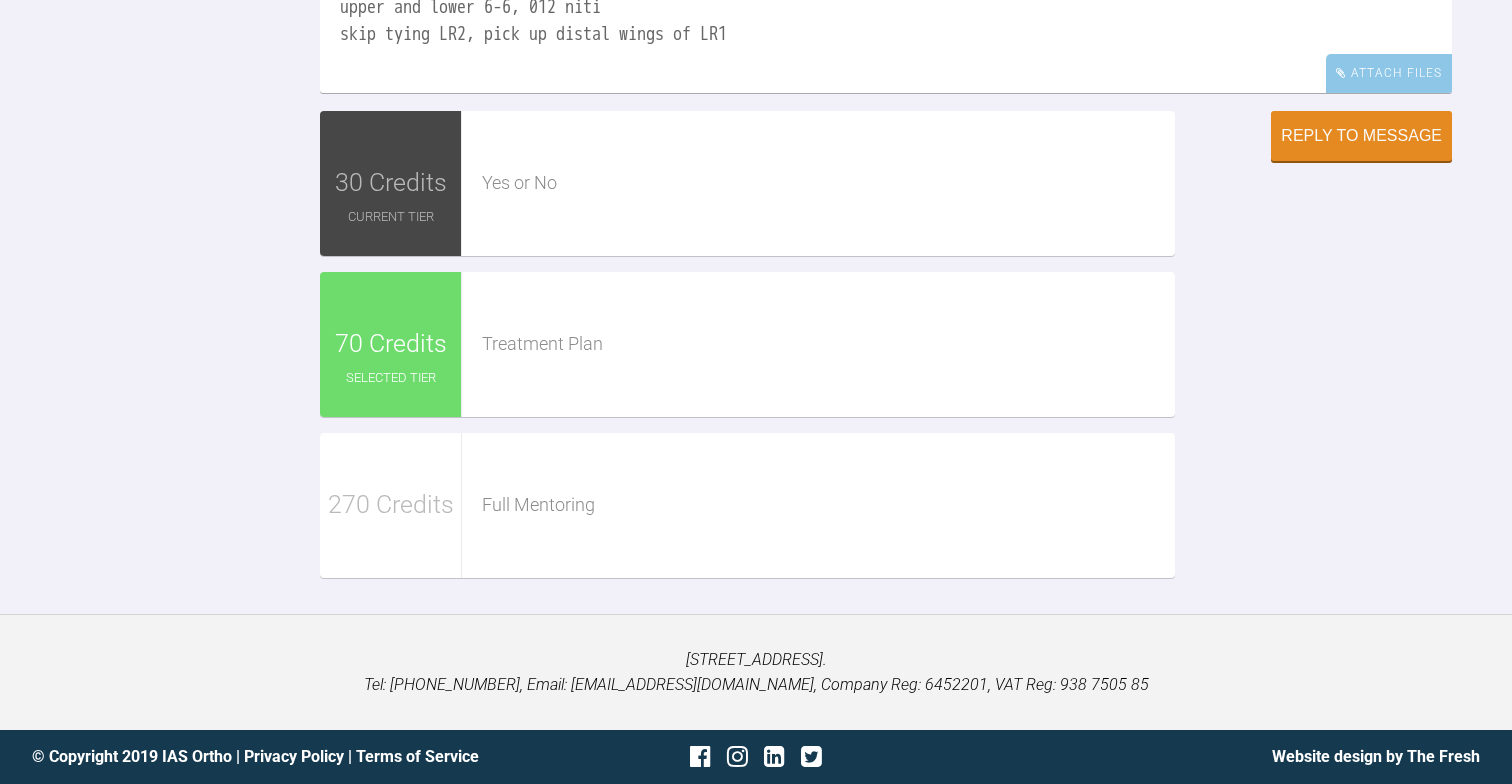 click on "Ross I think? Again more or less starting from scratch here. Updated ADP attached.
Plan for bond up:
upper and lower 6-6, 012 niti
skip tying LR2, pick up distal wings of LR1" at bounding box center (886, -7) 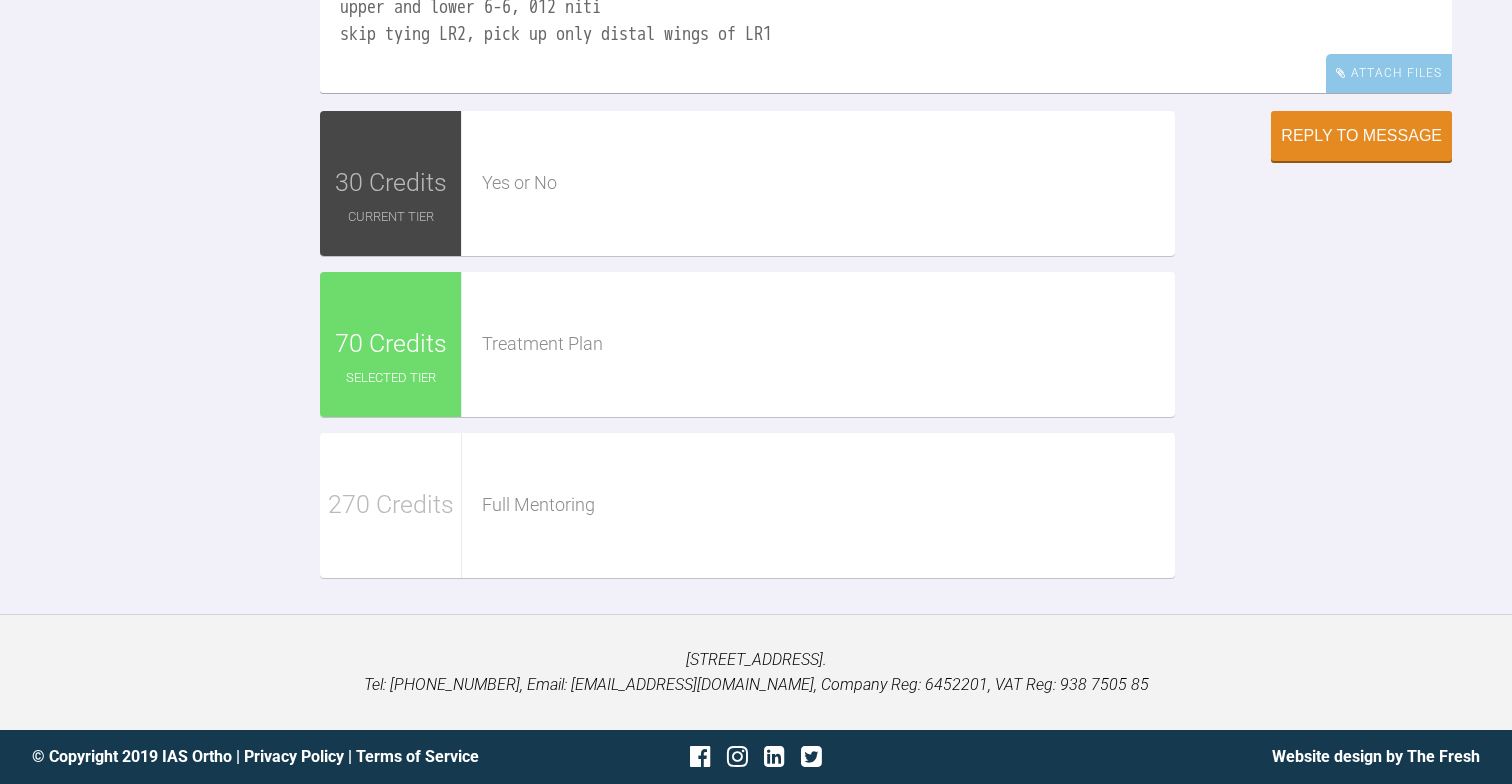 click on "Ross I think? Again more or less starting from scratch here. Updated ADP attached.
Plan for bond up:
upper and lower 6-6, 012 niti
skip tying LR2, pick up only distal wings of LR1" at bounding box center [886, -7] 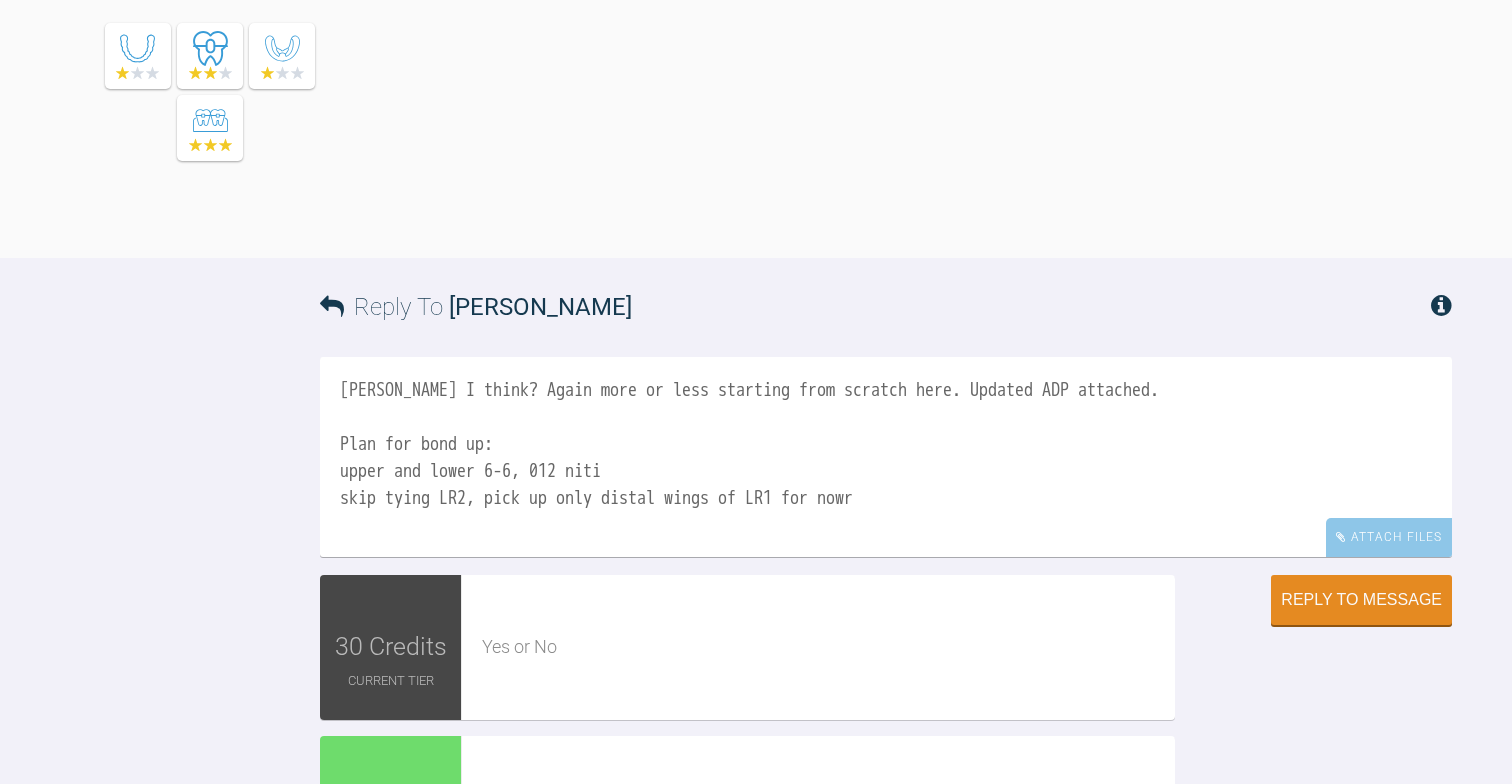 scroll, scrollTop: 1715, scrollLeft: 0, axis: vertical 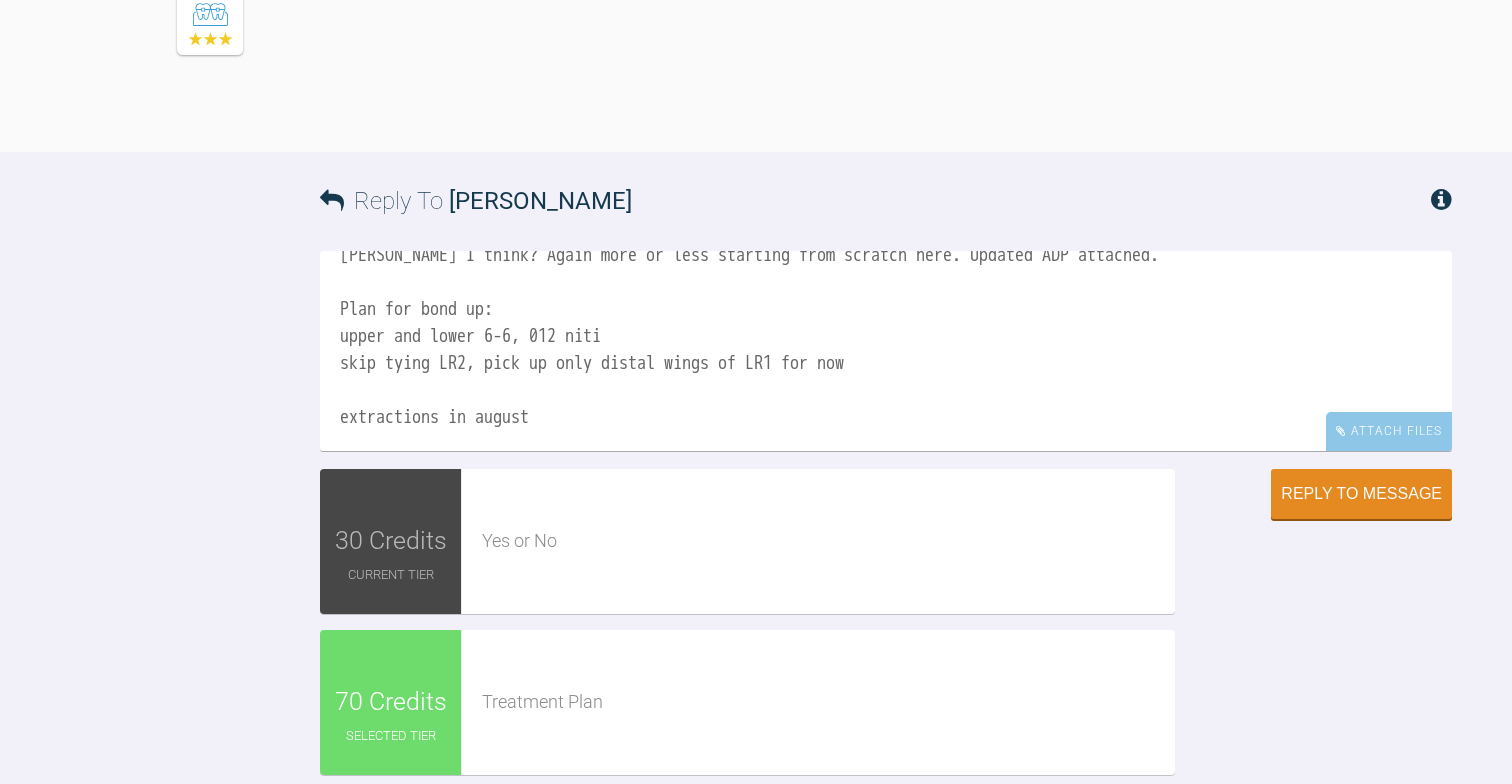 click on "Ross I think? Again more or less starting from scratch here. Updated ADP attached.
Plan for bond up:
upper and lower 6-6, 012 niti
skip tying LR2, pick up only distal wings of LR1 for now
extractions in august" at bounding box center (886, 351) 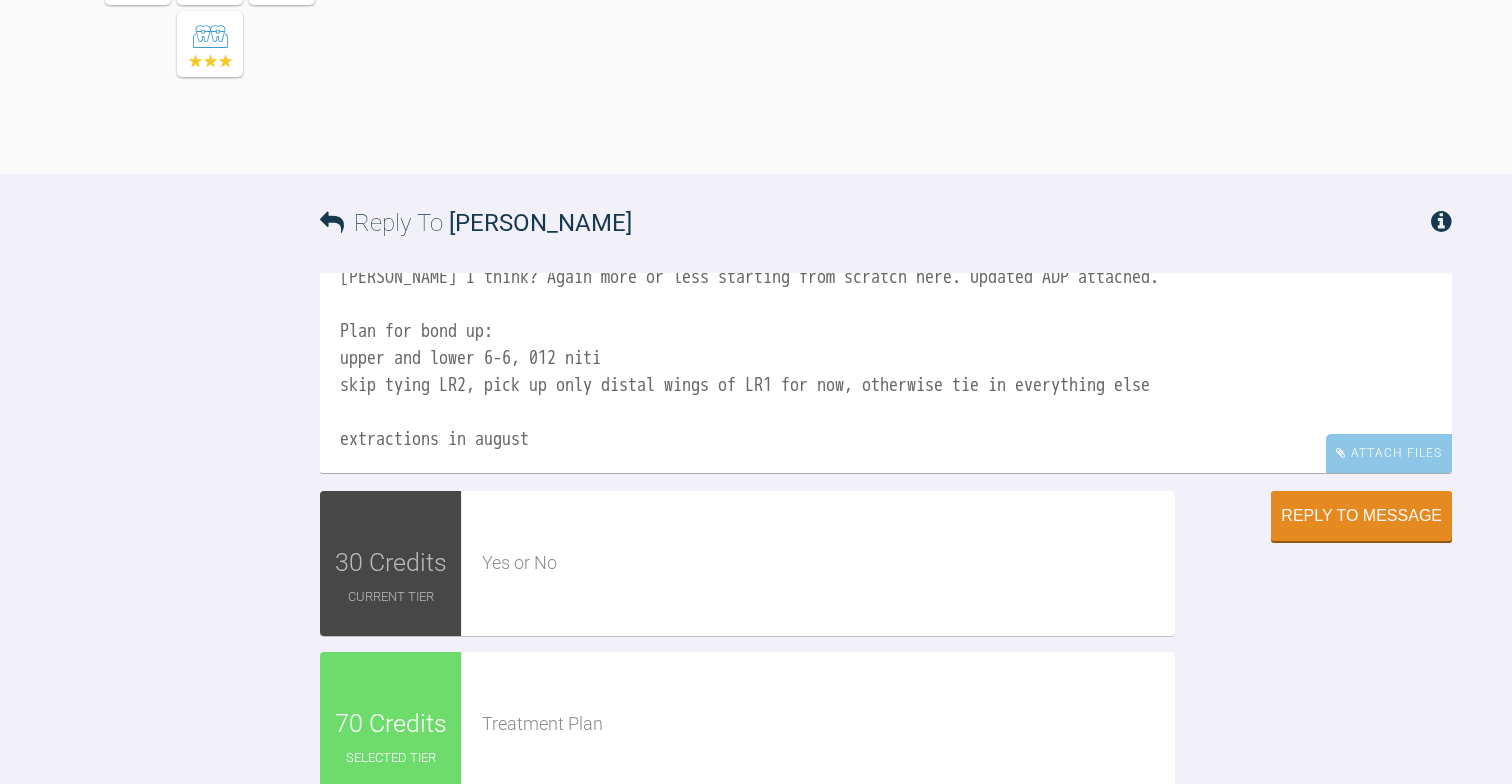 scroll, scrollTop: 1773, scrollLeft: 0, axis: vertical 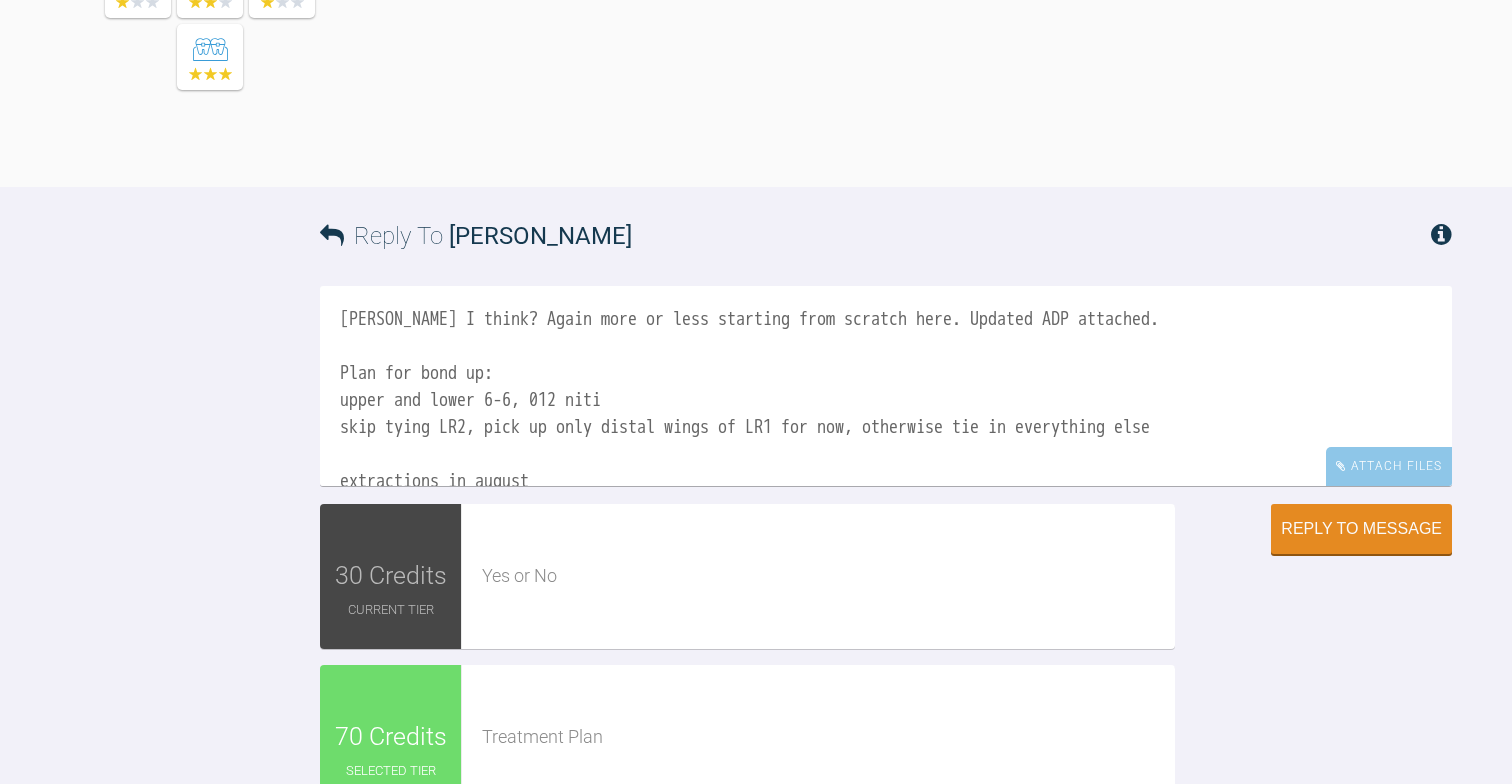 click on "Ross I think? Again more or less starting from scratch here. Updated ADP attached.
Plan for bond up:
upper and lower 6-6, 012 niti
skip tying LR2, pick up only distal wings of LR1 for now, otherwise tie in everything else
extractions in august" at bounding box center (886, 386) 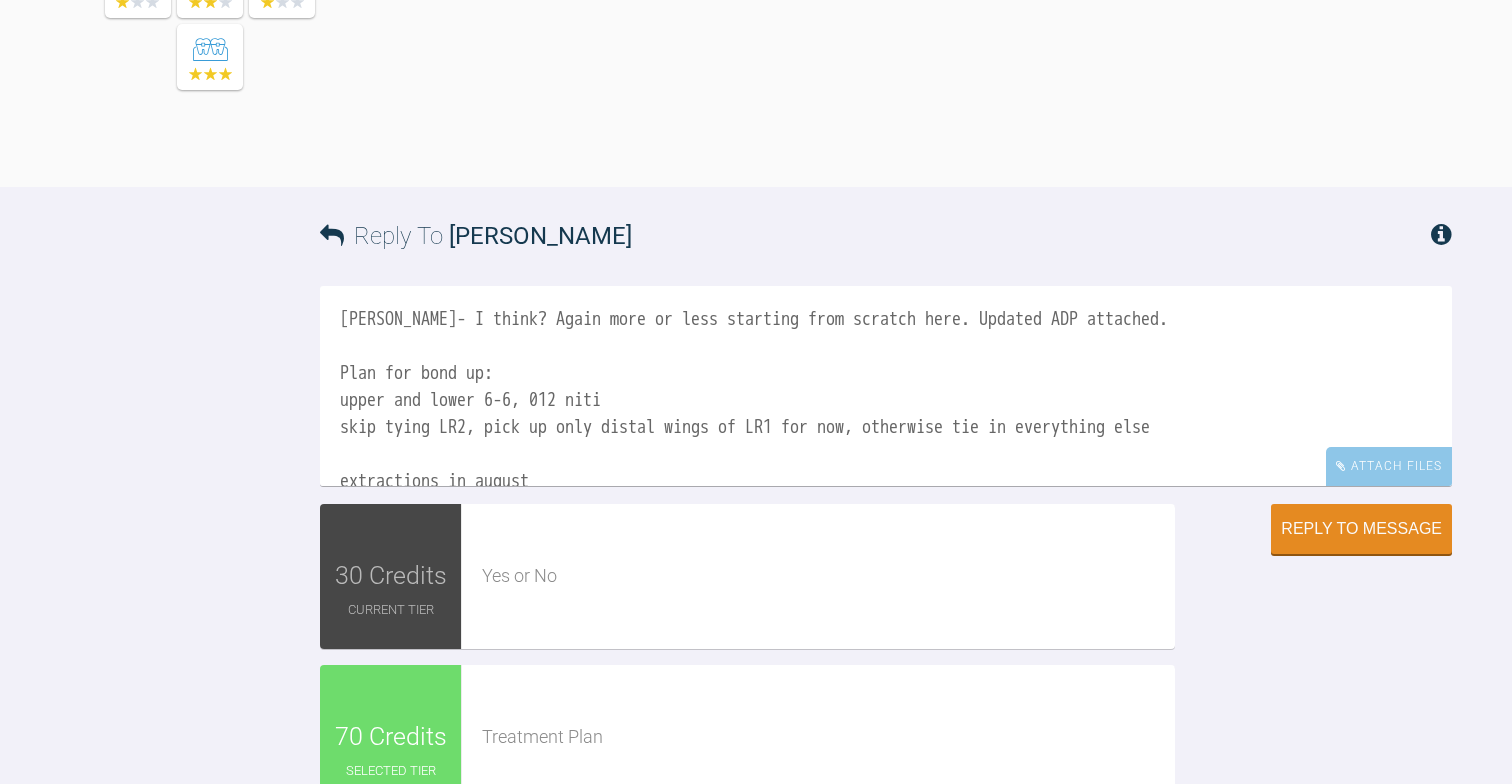 scroll, scrollTop: 29, scrollLeft: 0, axis: vertical 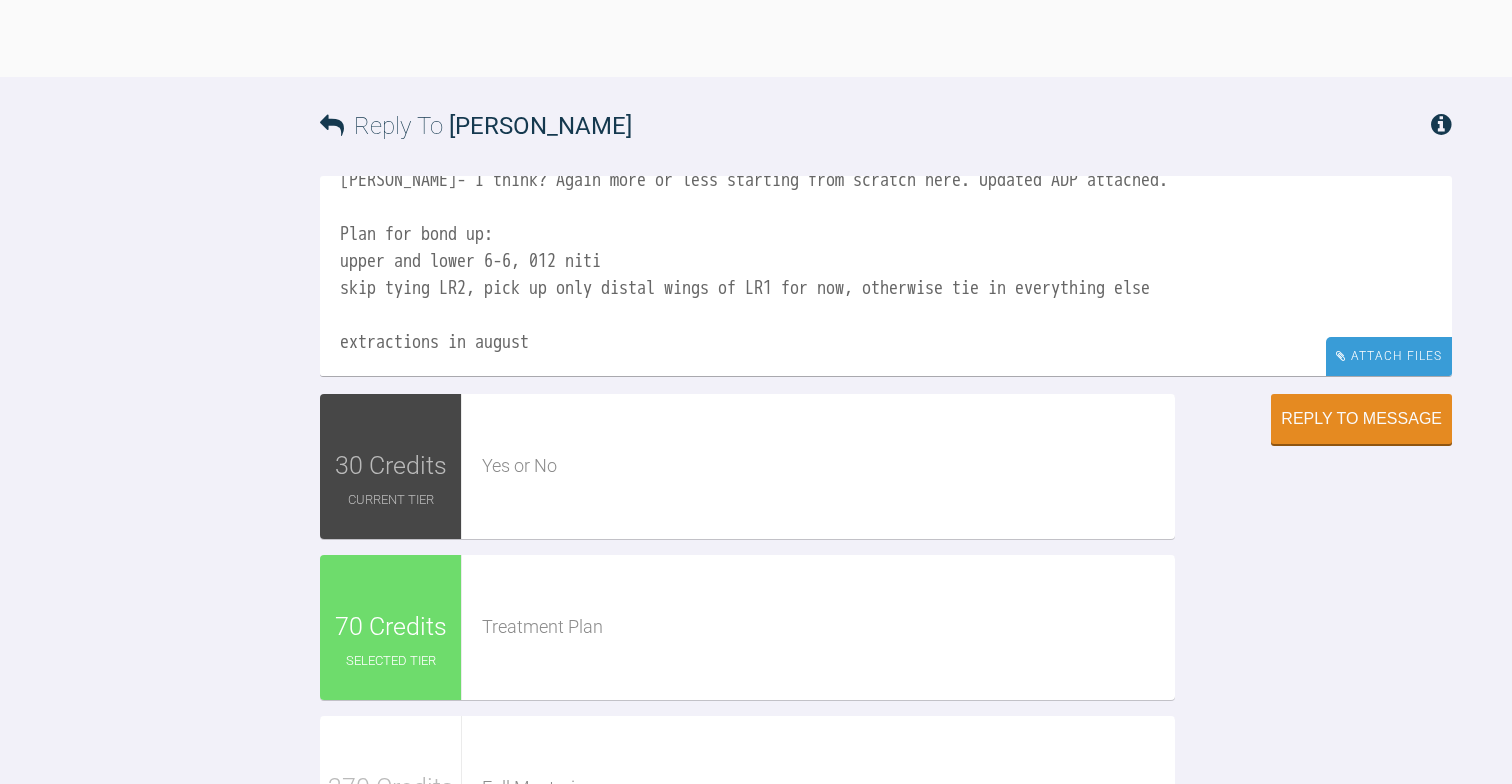 type on "Ross- I think? Again more or less starting from scratch here. Updated ADP attached.
Plan for bond up:
upper and lower 6-6, 012 niti
skip tying LR2, pick up only distal wings of LR1 for now, otherwise tie in everything else
extractions in august" 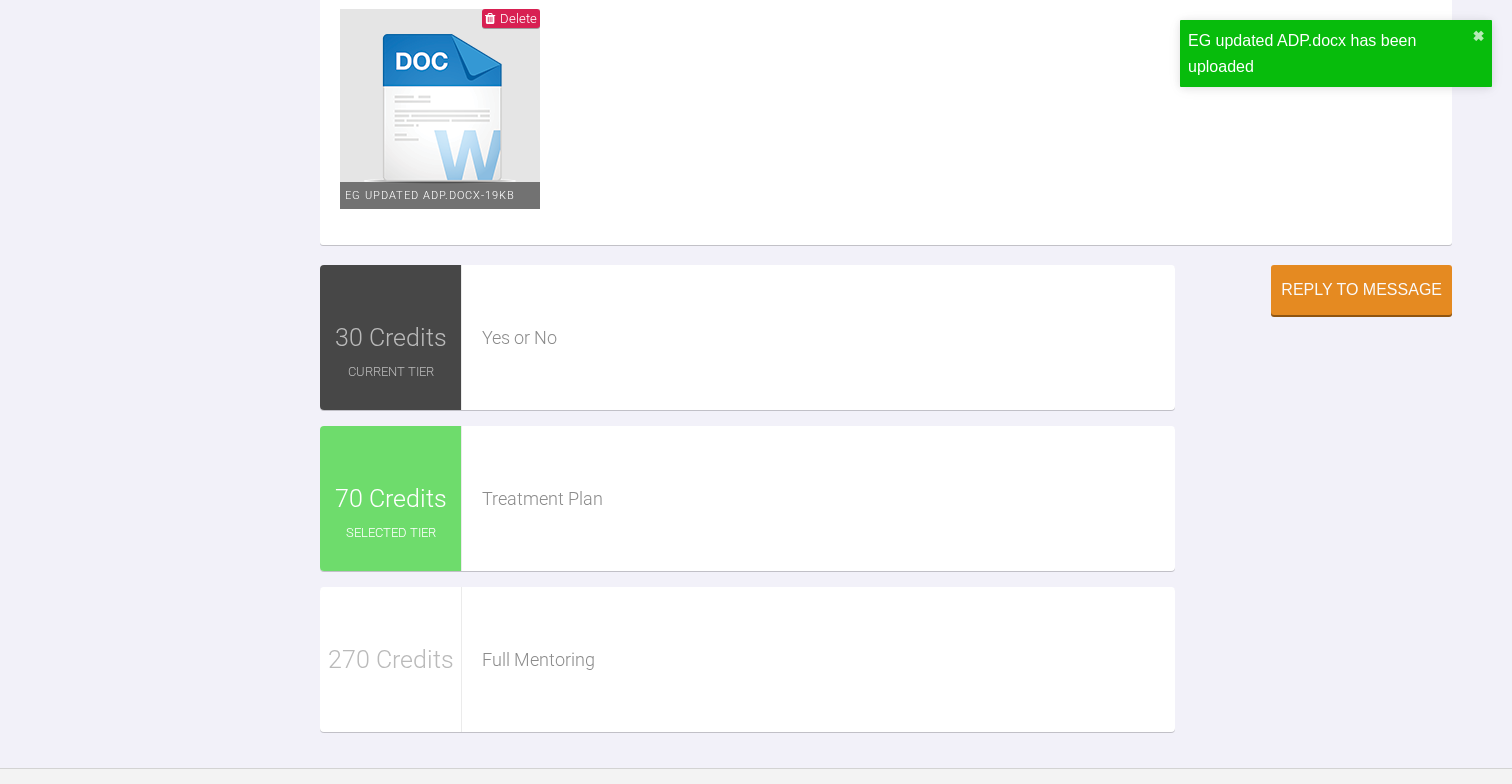 scroll, scrollTop: 2530, scrollLeft: 0, axis: vertical 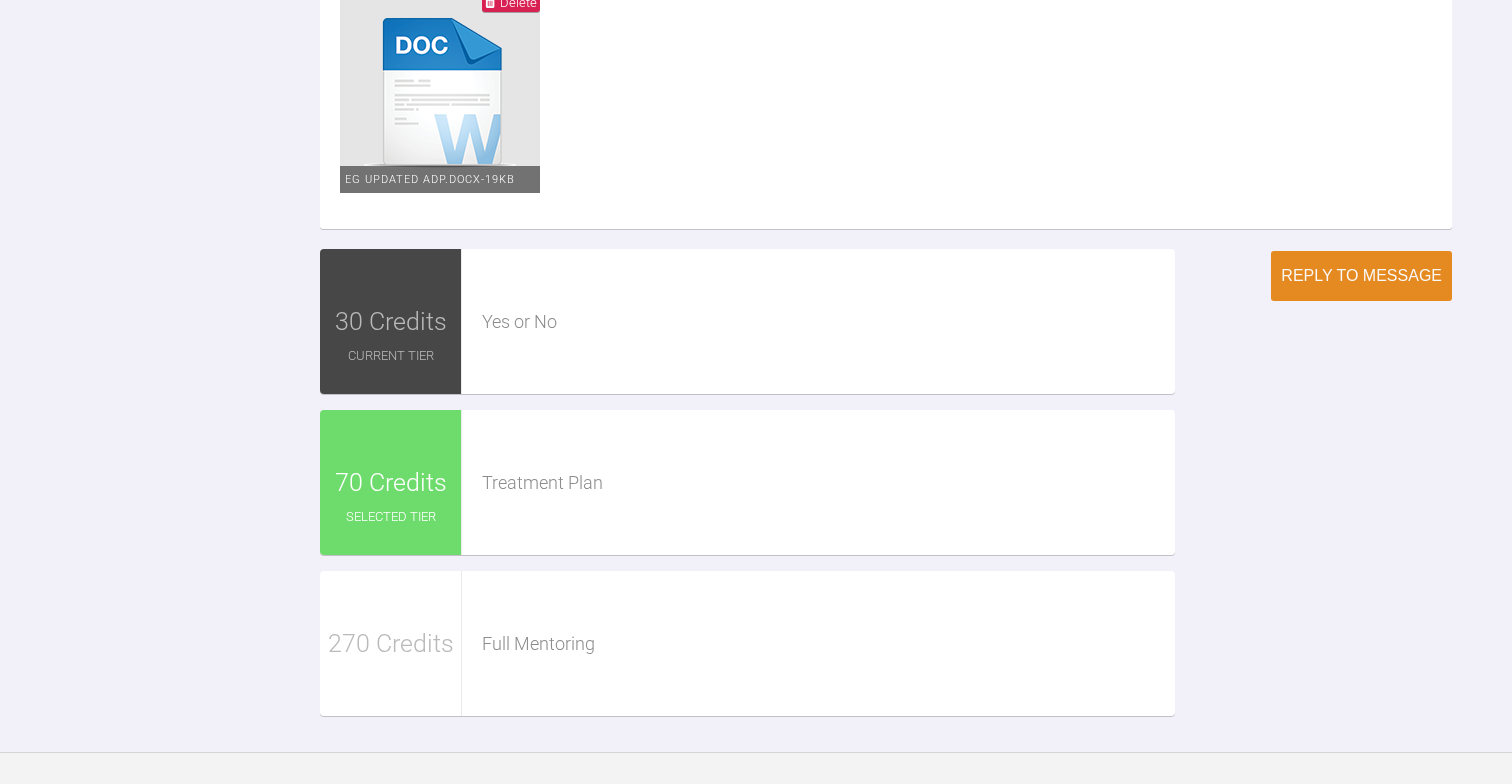 click on "Reply to Message" at bounding box center [1361, 276] 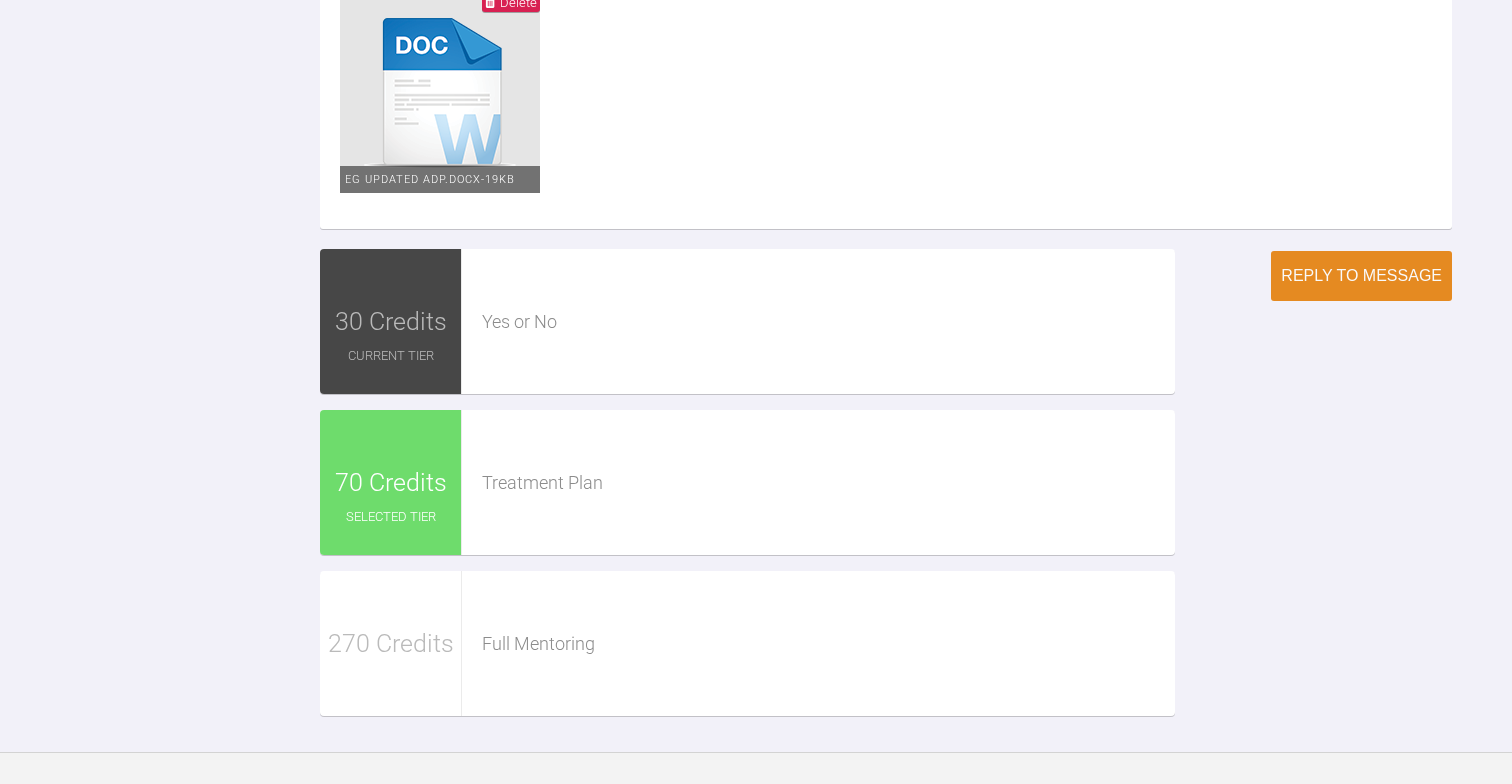 scroll, scrollTop: 2226, scrollLeft: 0, axis: vertical 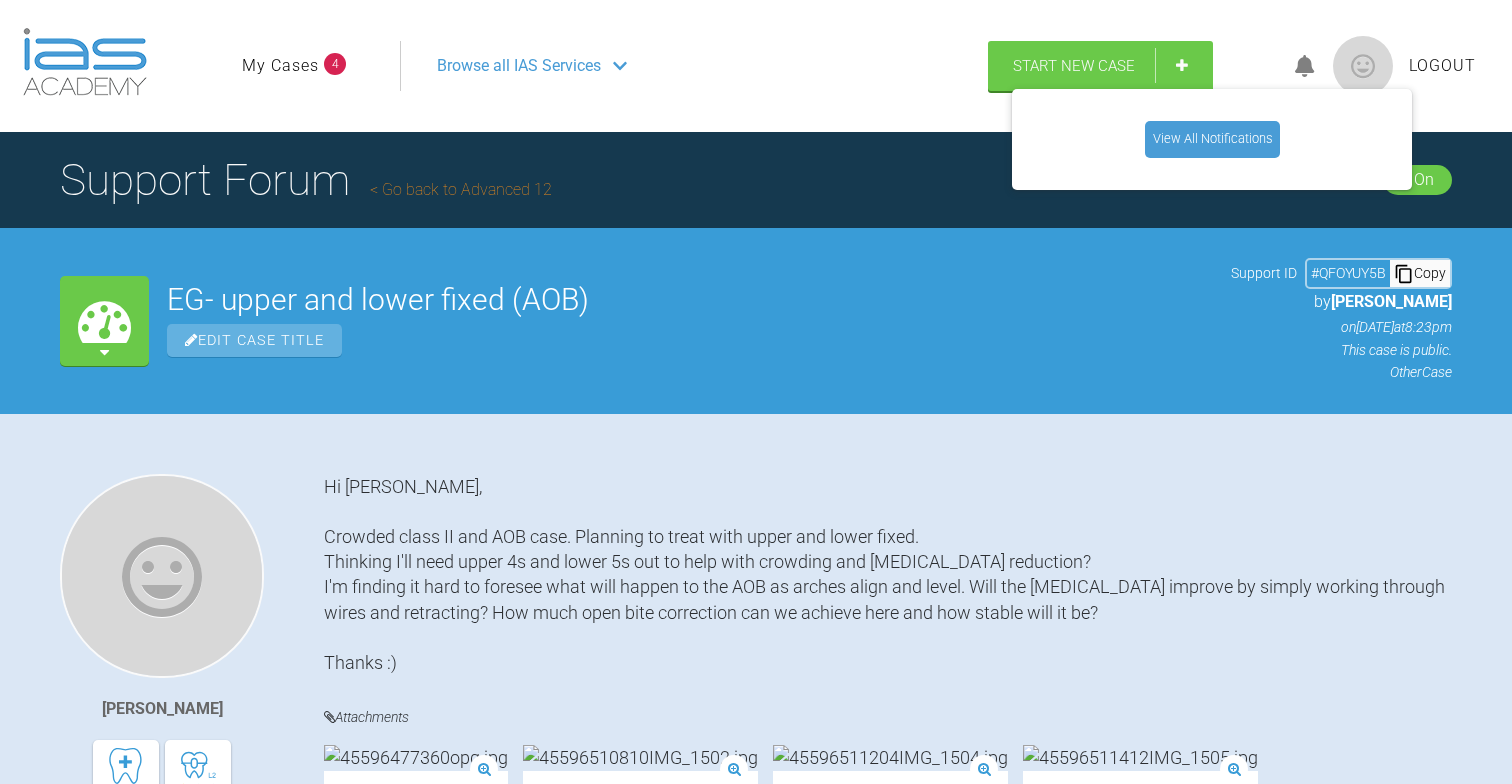 click on "4" at bounding box center [335, 64] 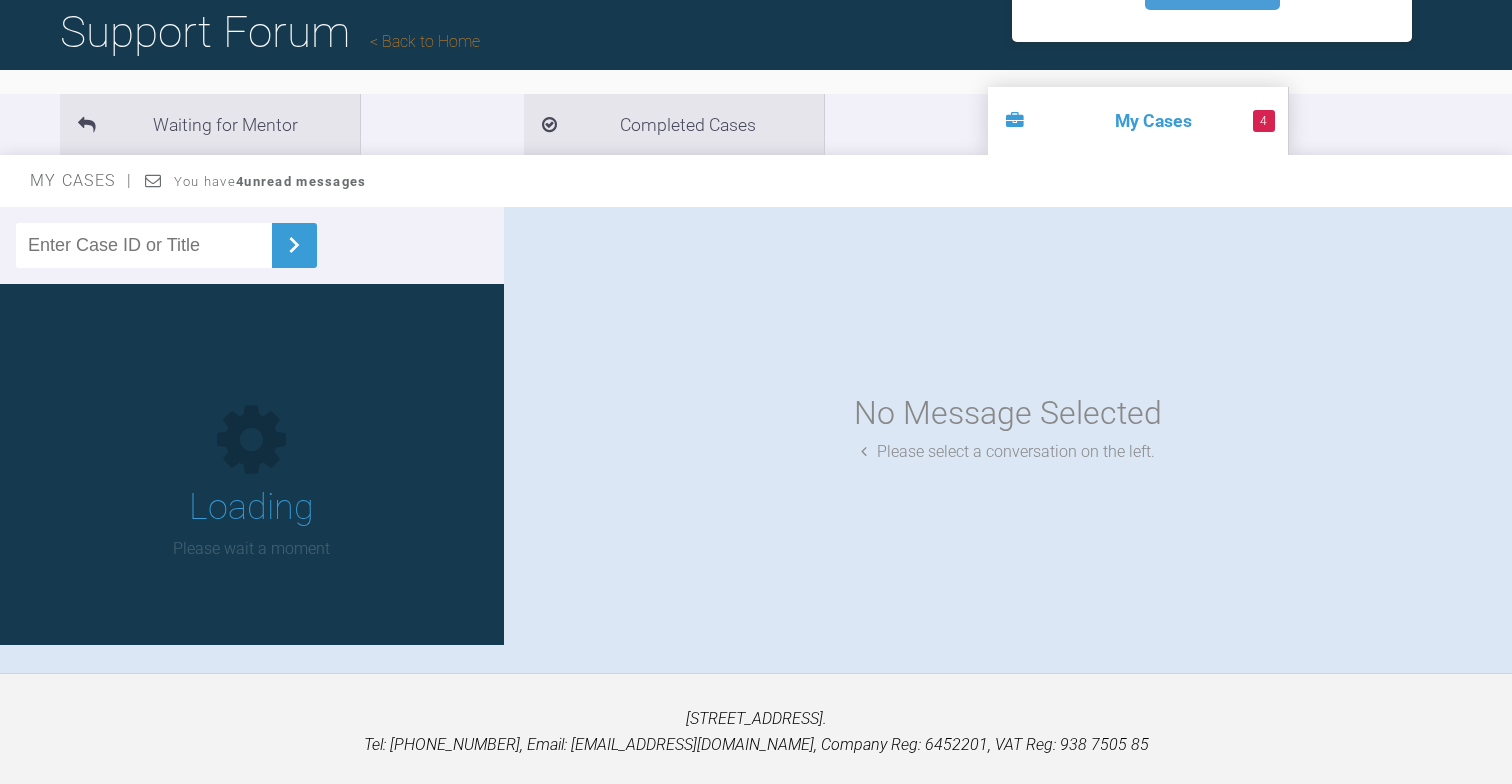 scroll, scrollTop: 207, scrollLeft: 0, axis: vertical 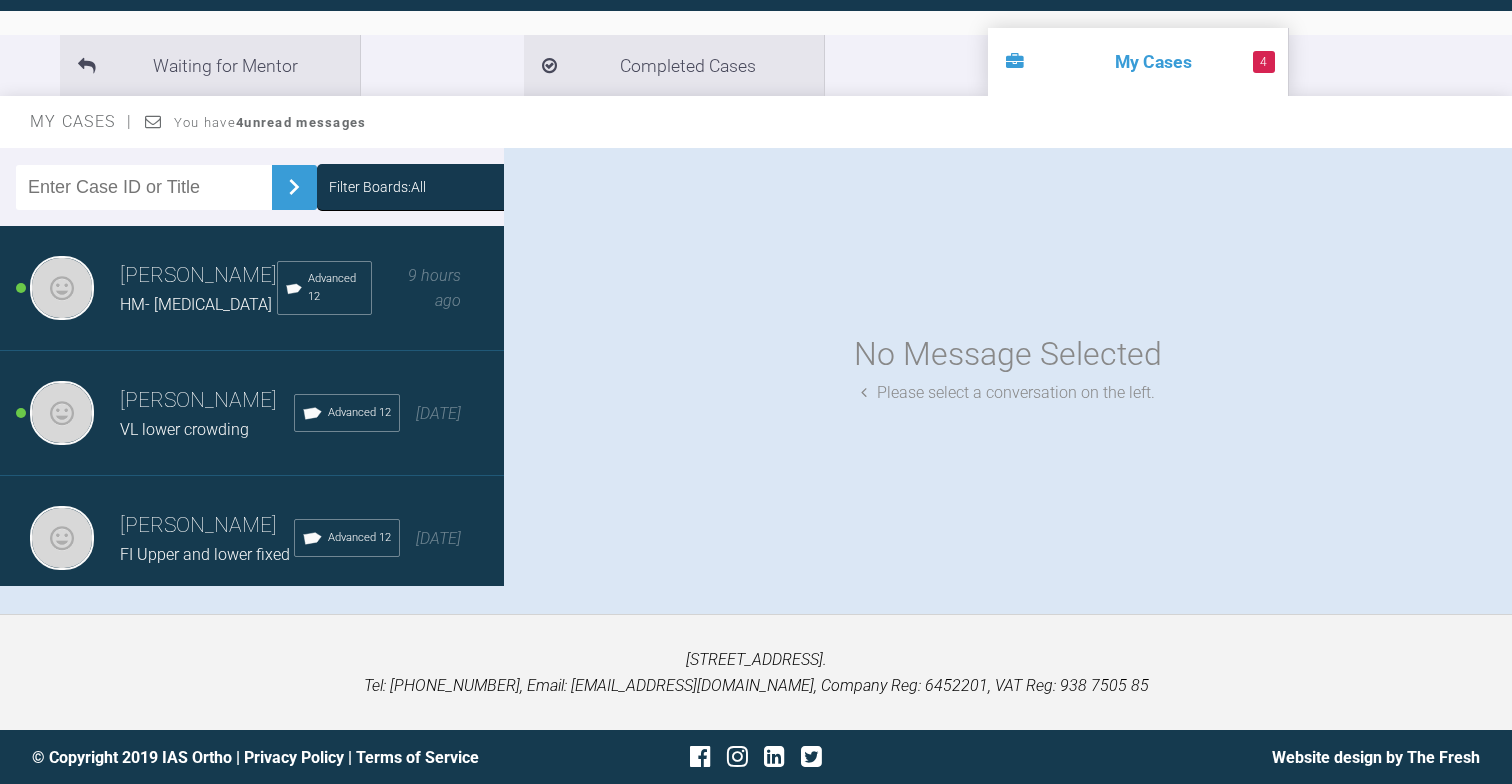 click on "VL lower crowding" at bounding box center (184, 429) 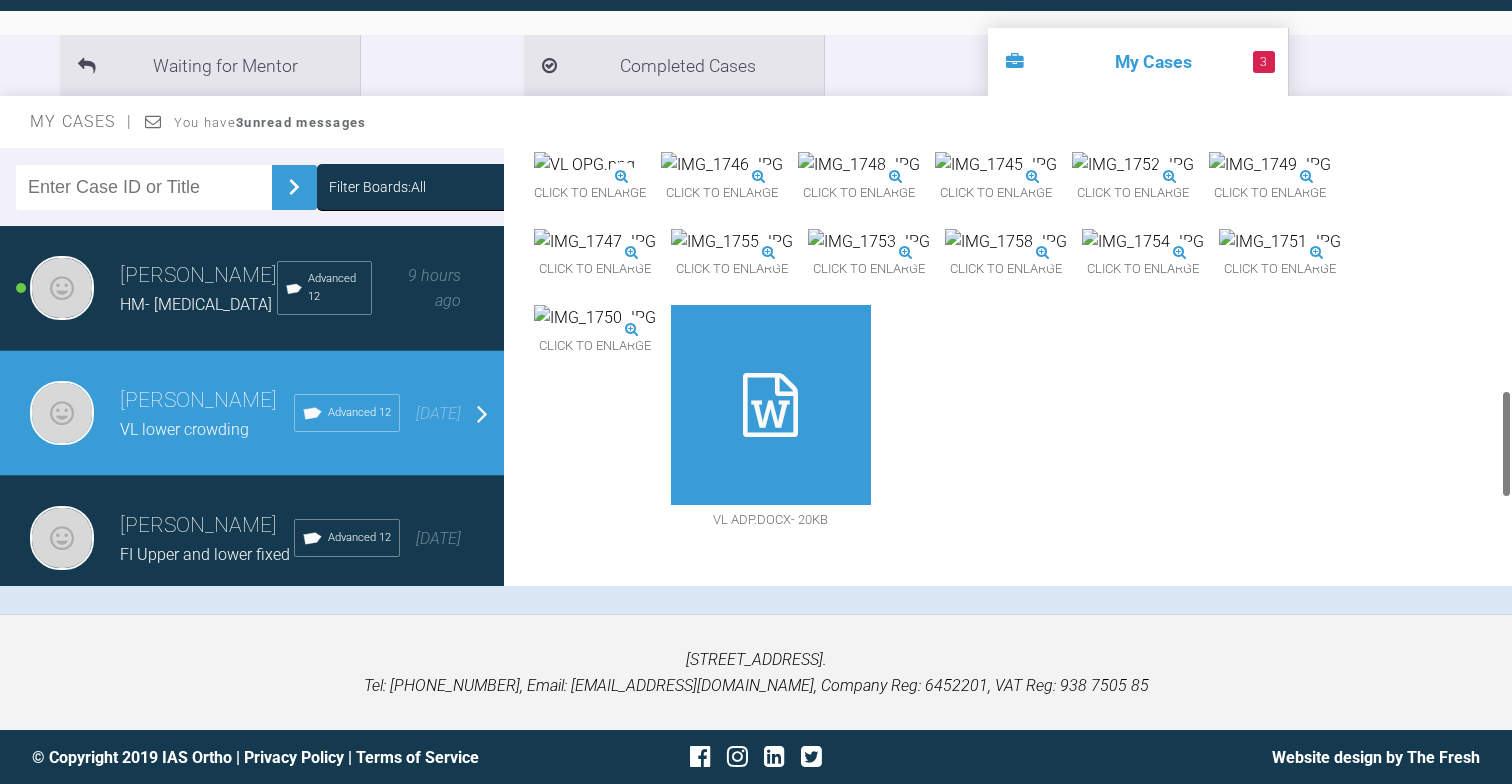 scroll, scrollTop: 976, scrollLeft: 0, axis: vertical 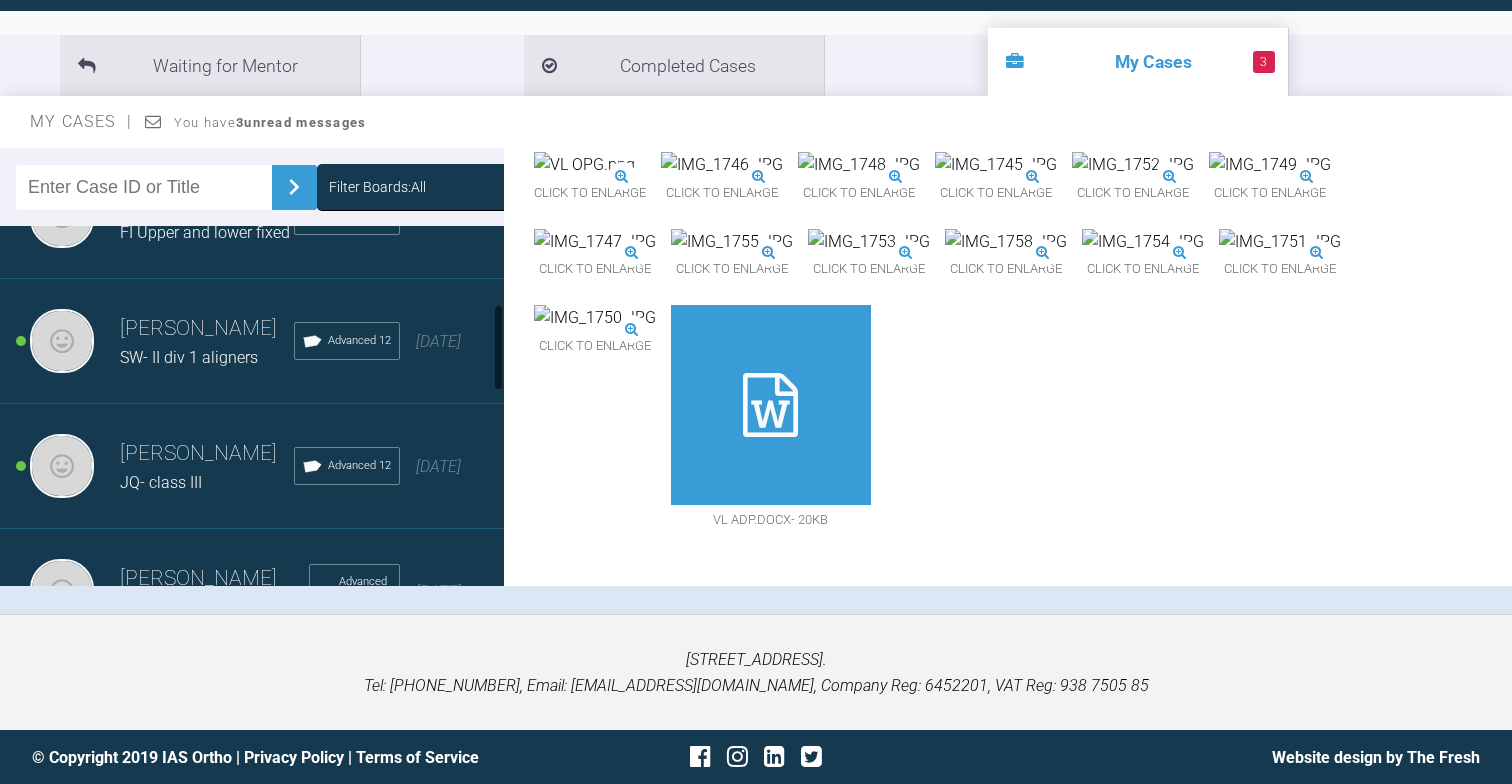 click on "Jessica Nethercote SW- II div 1 aligners Advanced 12 2 months ago" at bounding box center [252, 341] 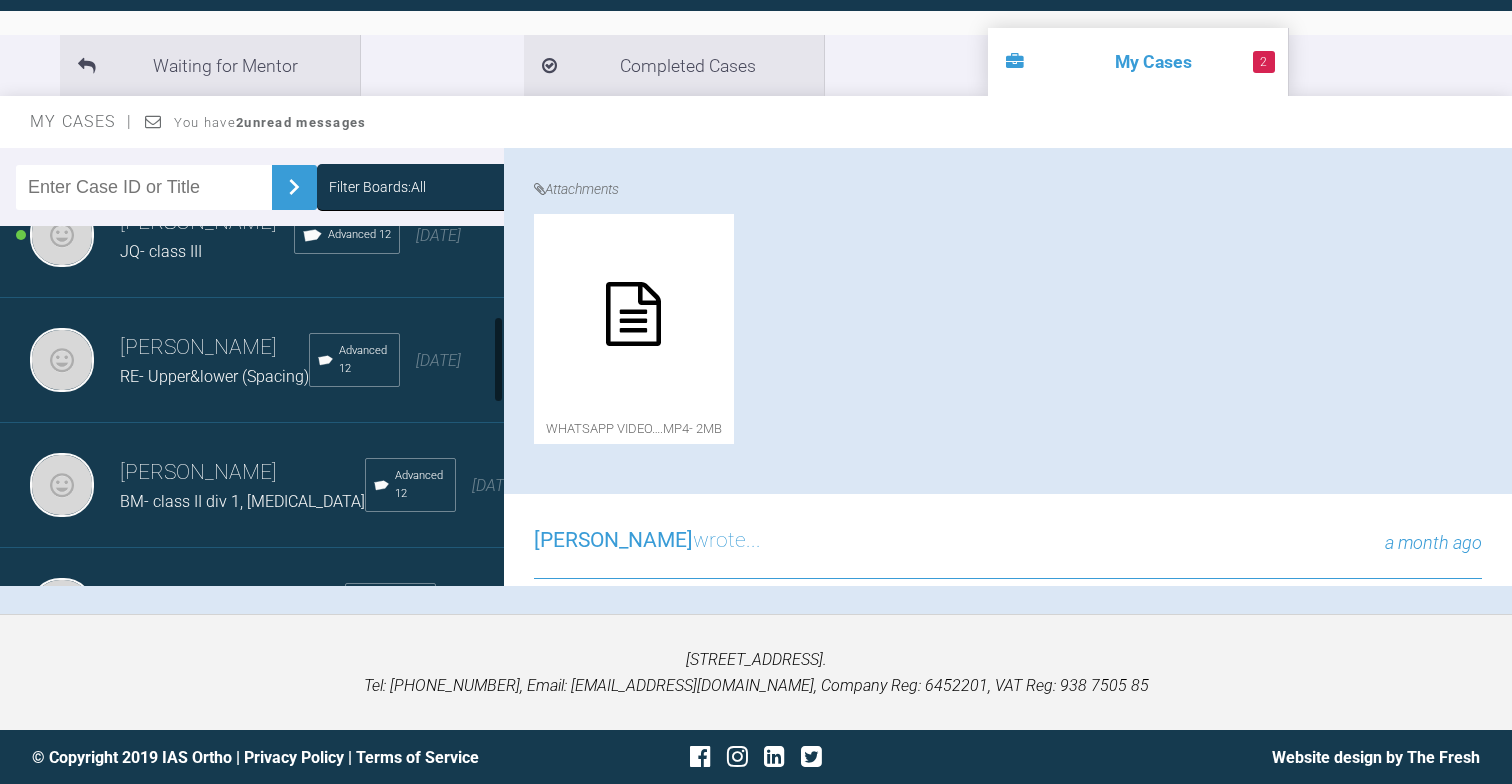scroll, scrollTop: 572, scrollLeft: 0, axis: vertical 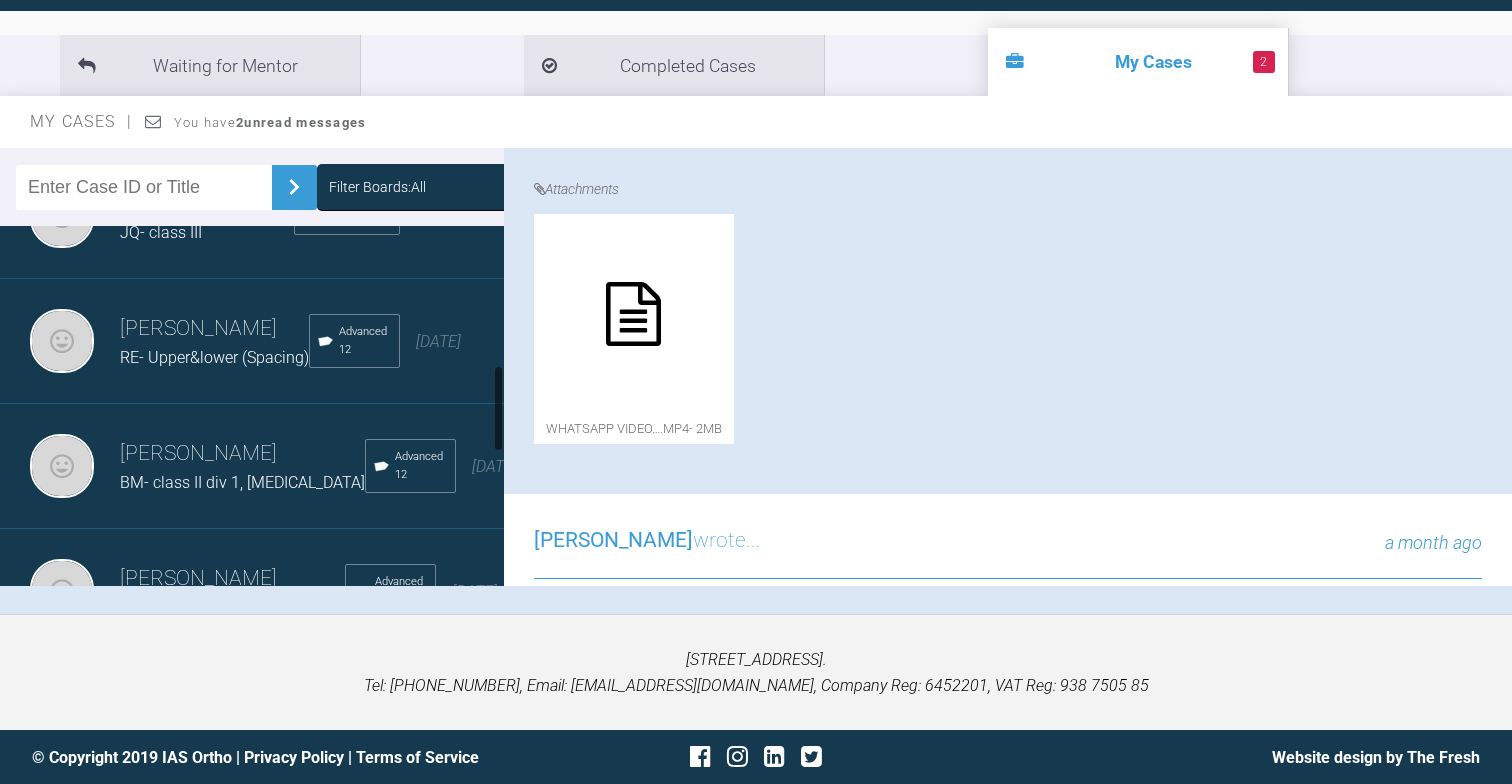 click on "JQ- class III" at bounding box center (207, 233) 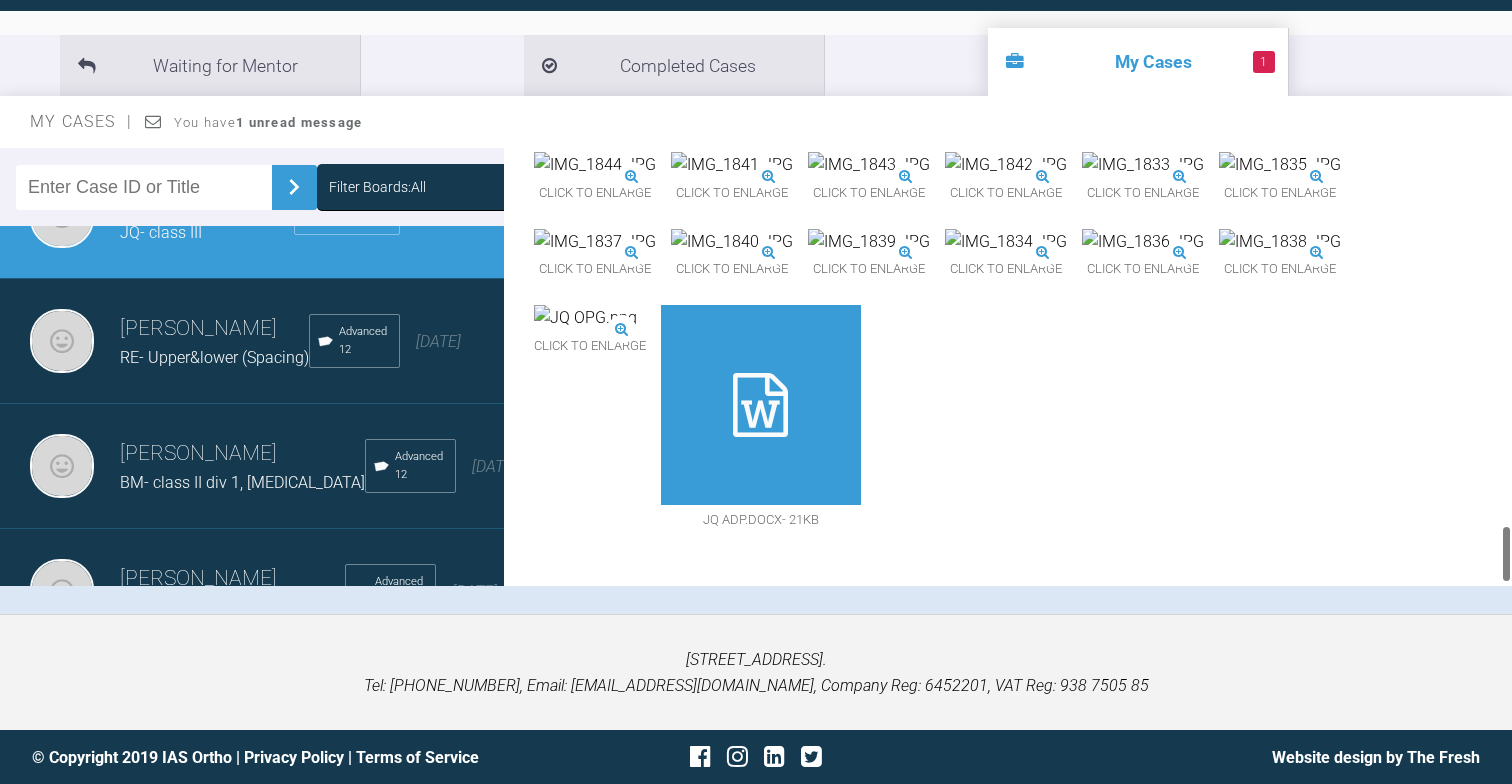 scroll, scrollTop: 2561, scrollLeft: 0, axis: vertical 